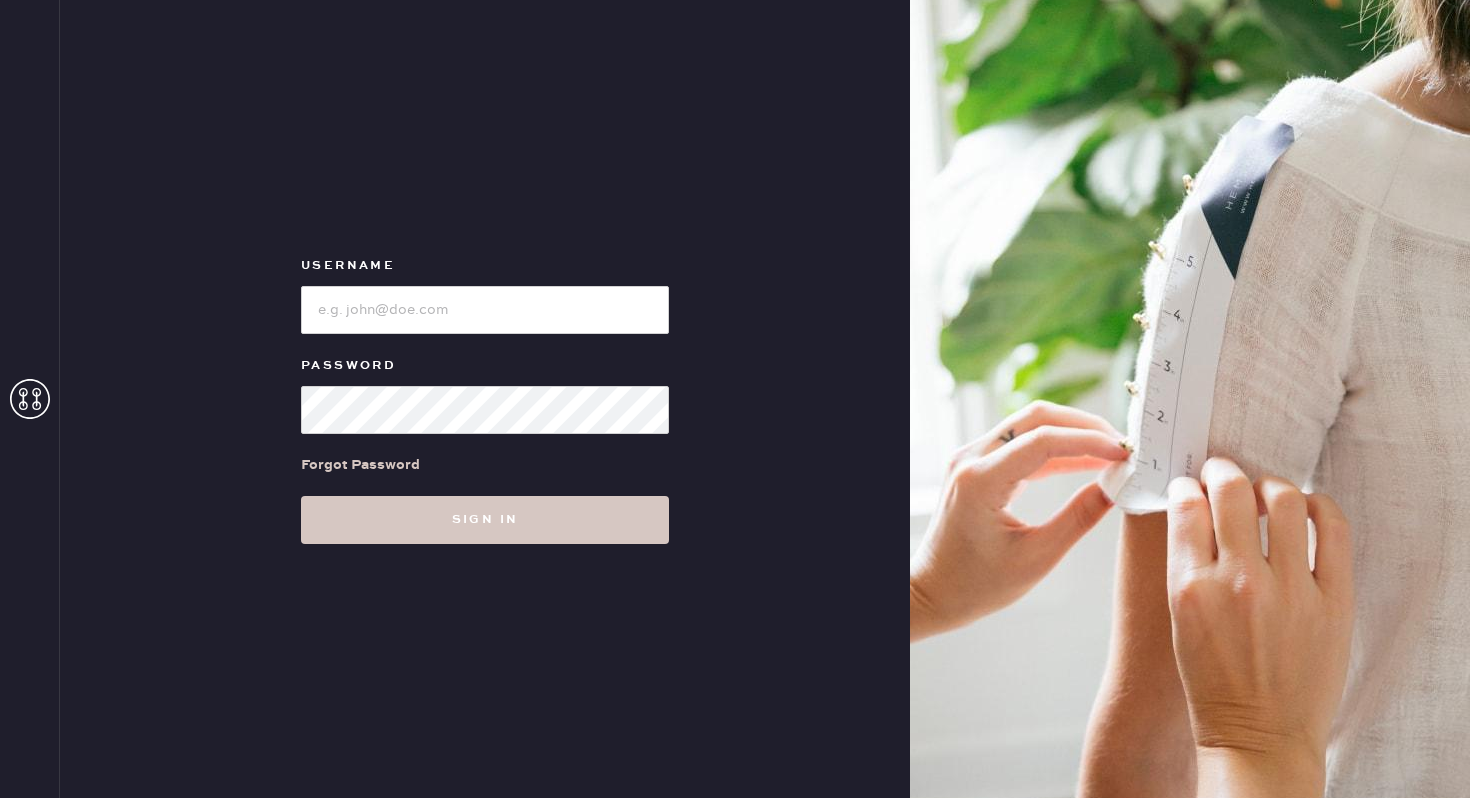 scroll, scrollTop: 0, scrollLeft: 0, axis: both 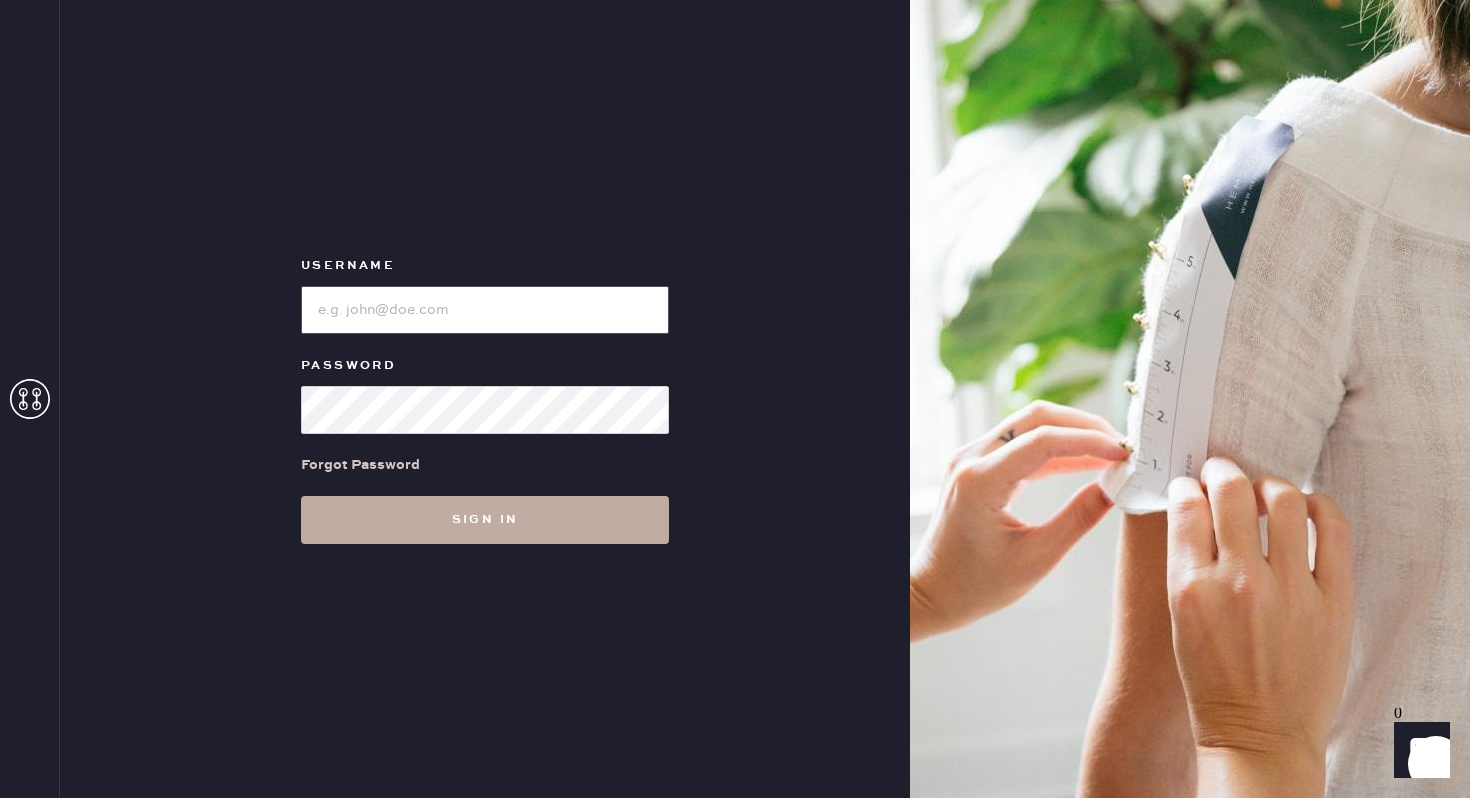 type on "[BRAND_NAME]" 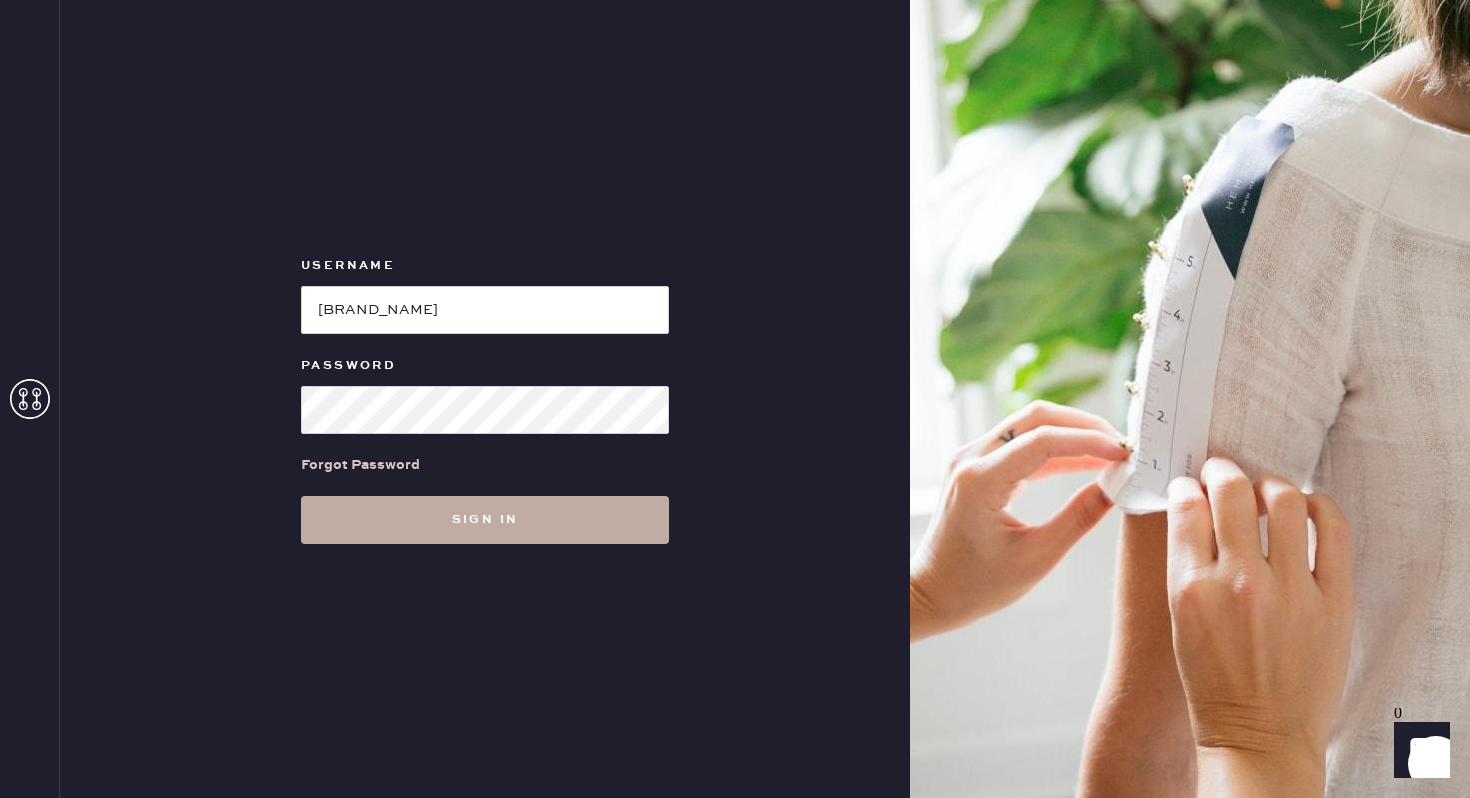 click on "Sign in" at bounding box center [485, 520] 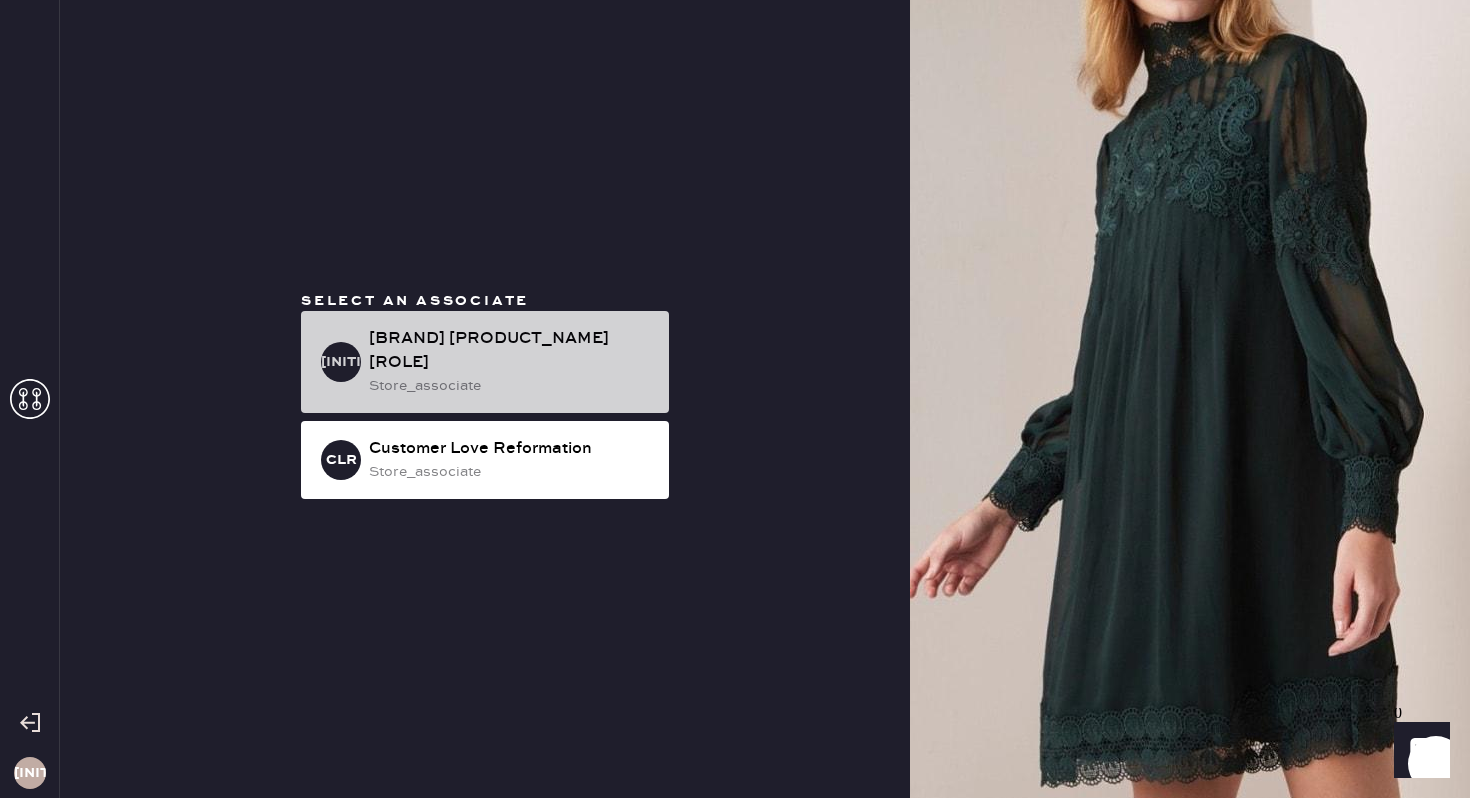 click on "[BRAND] [PRODUCT_NAME] [ROLE]" at bounding box center (511, 351) 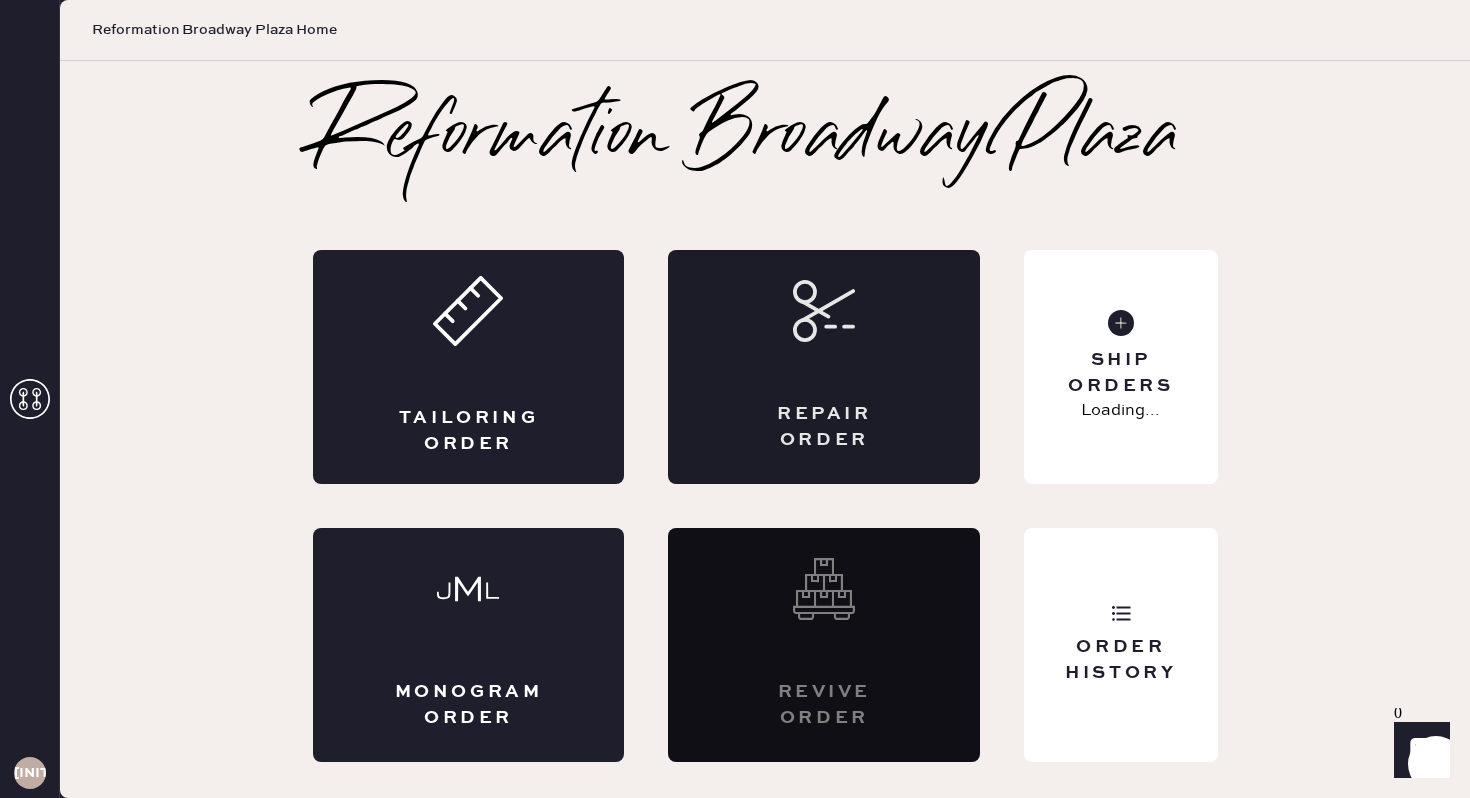 click on "Repair Order" at bounding box center (824, 367) 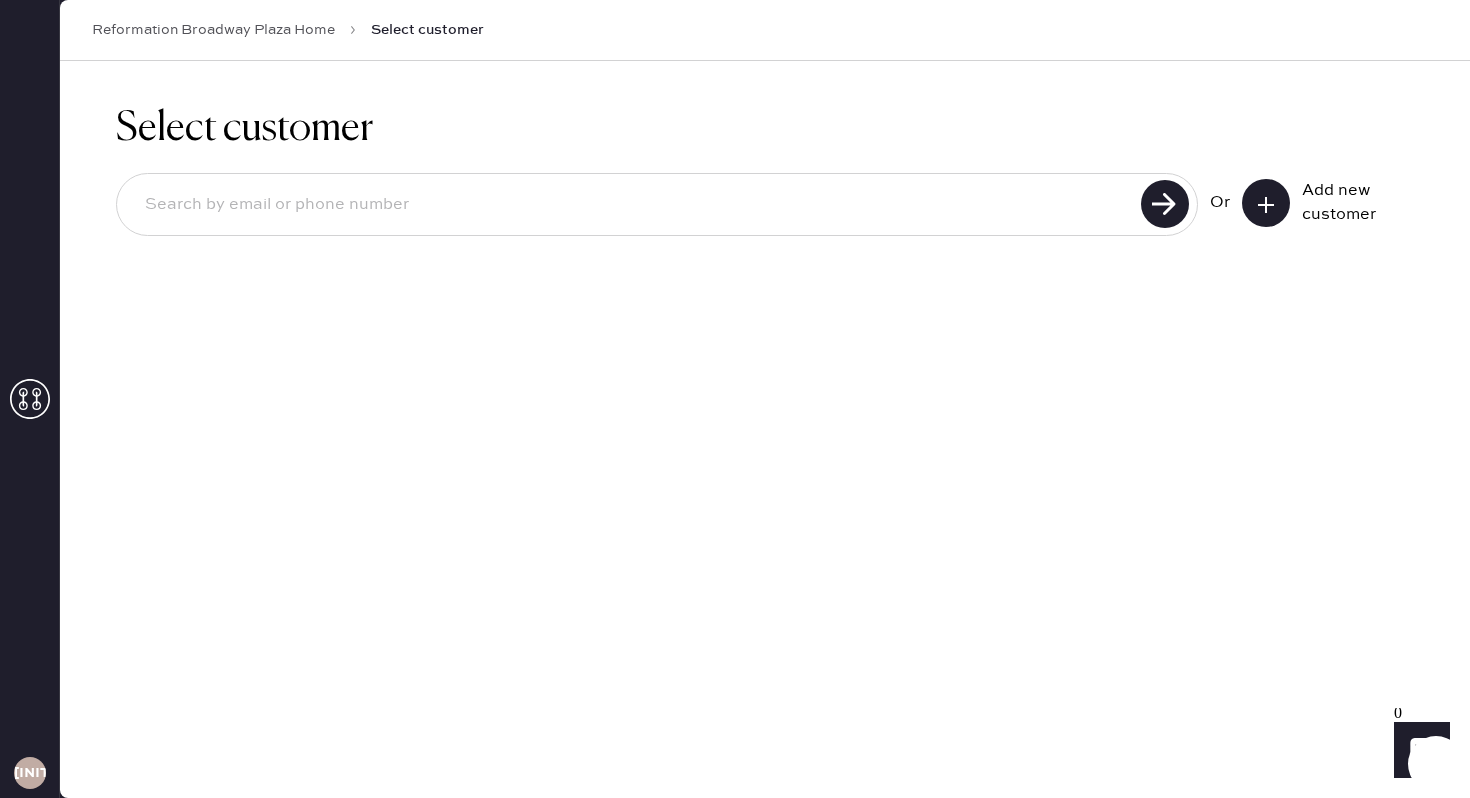 click at bounding box center (1266, 203) 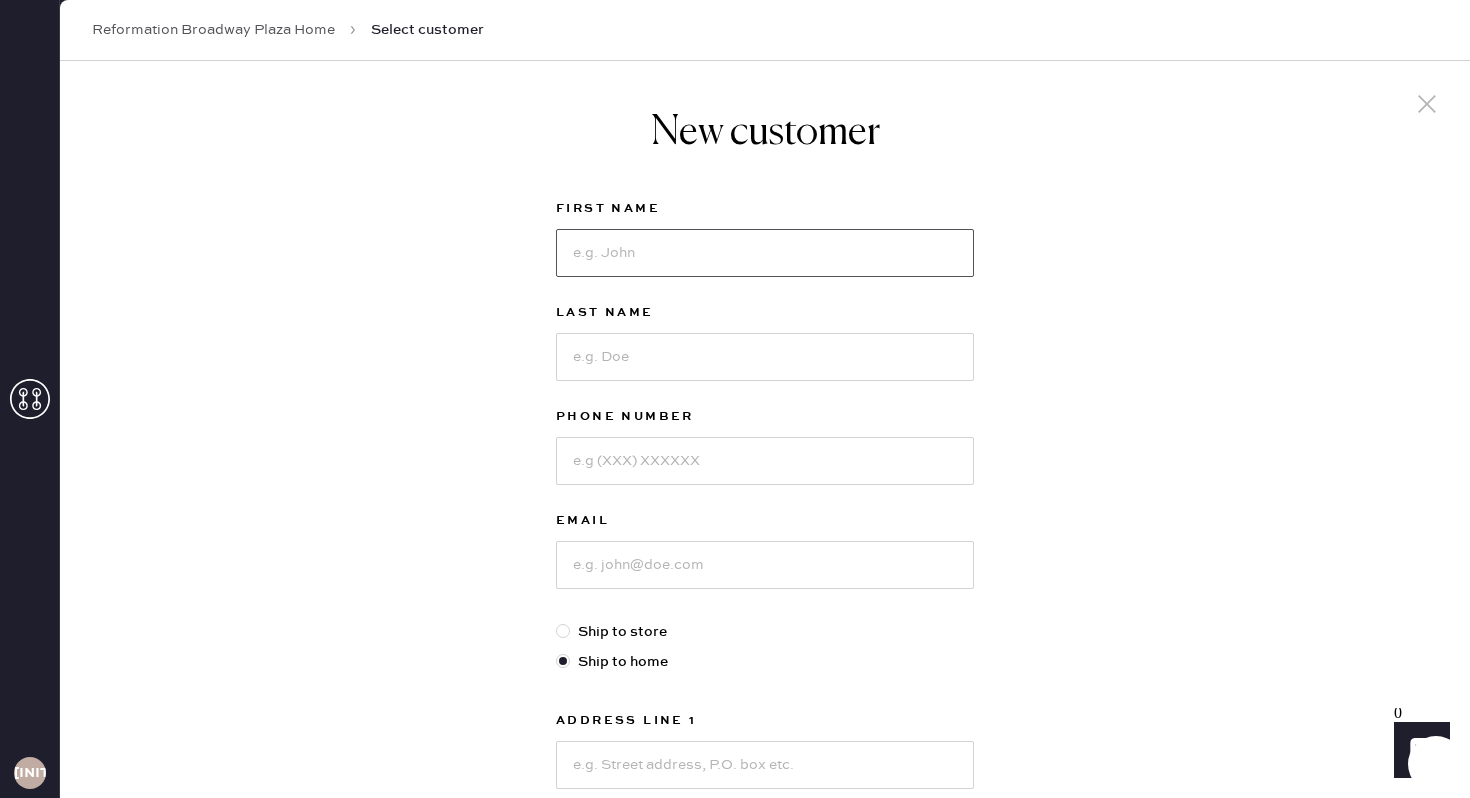 click at bounding box center (765, 253) 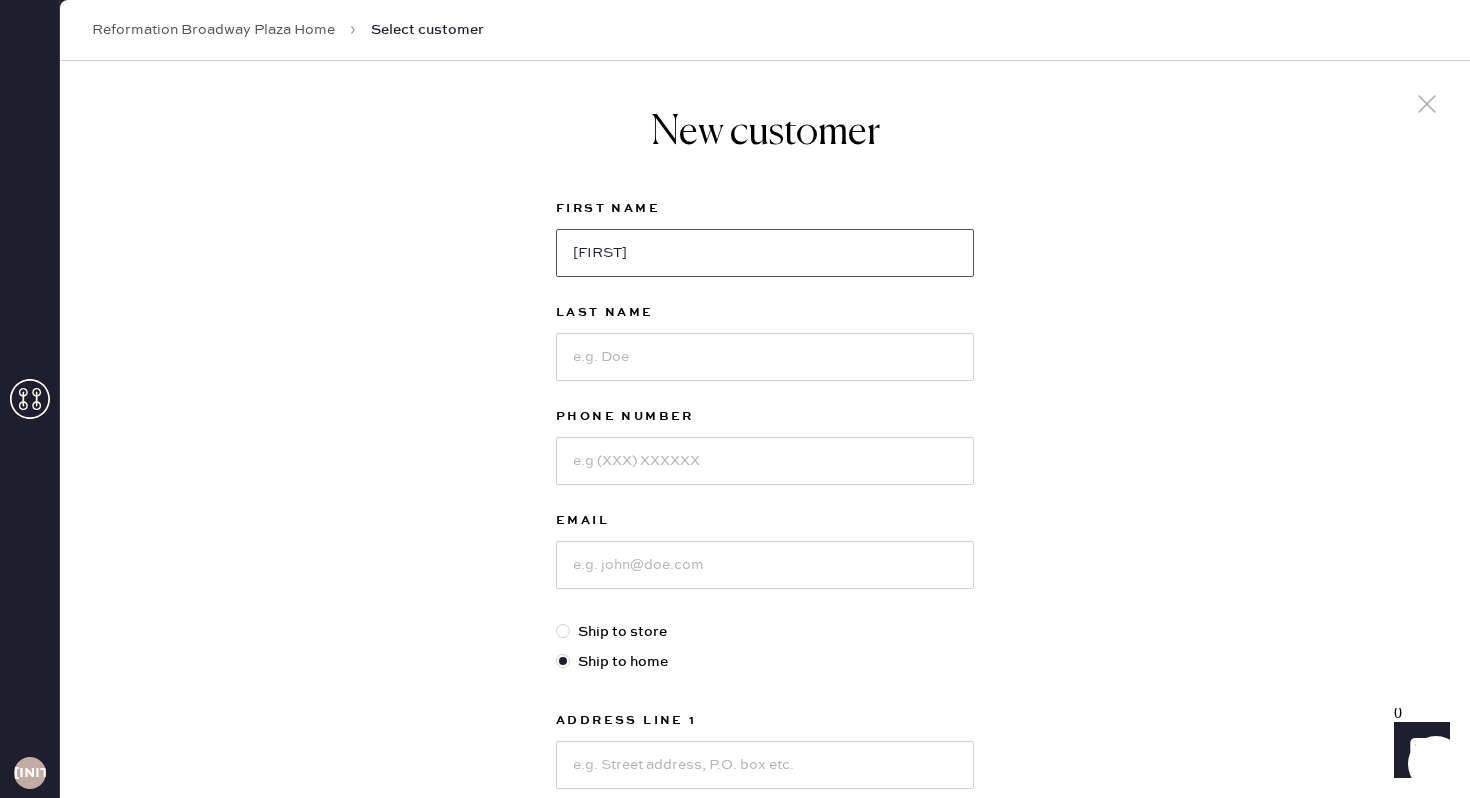 type on "[FIRST]" 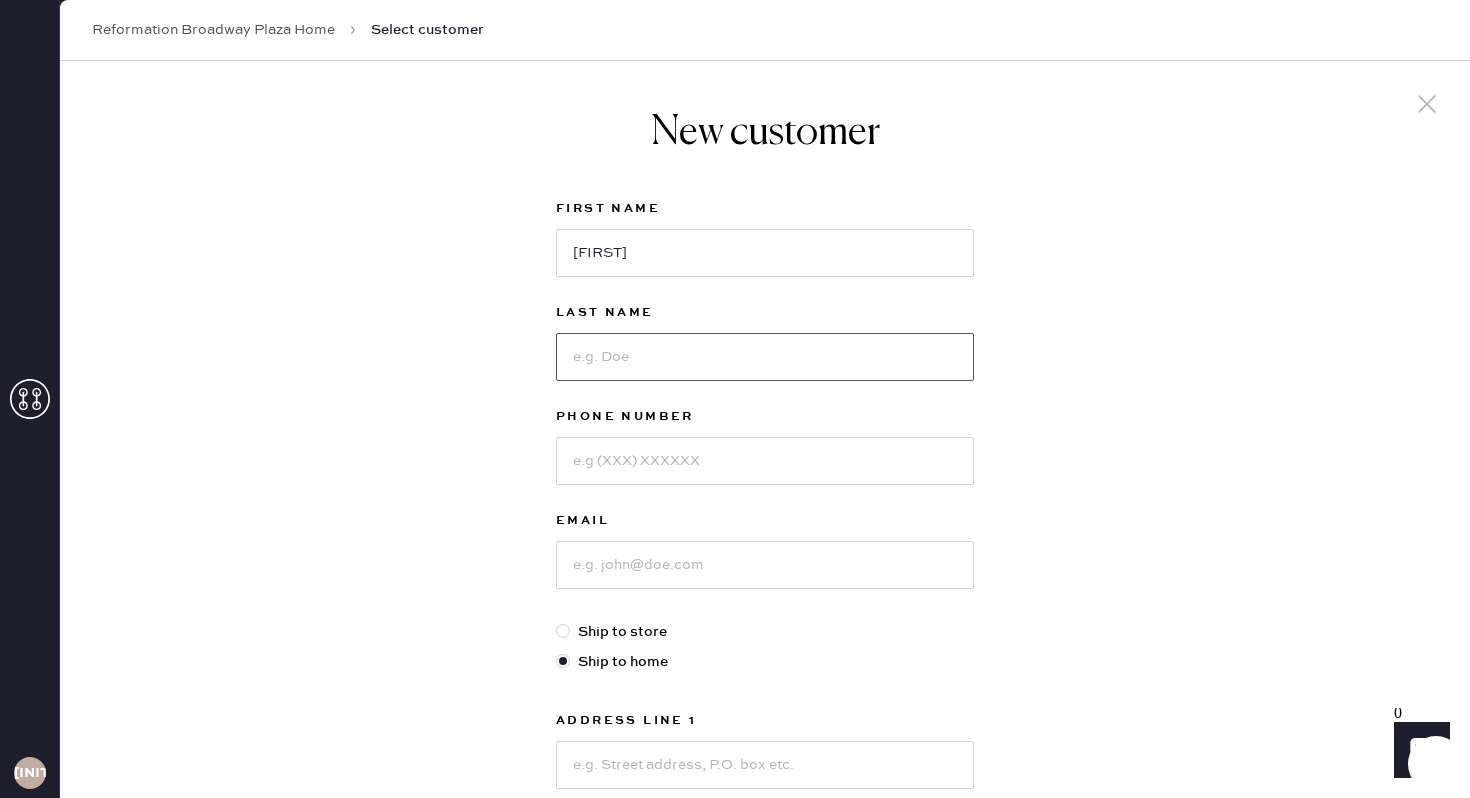 click at bounding box center (765, 357) 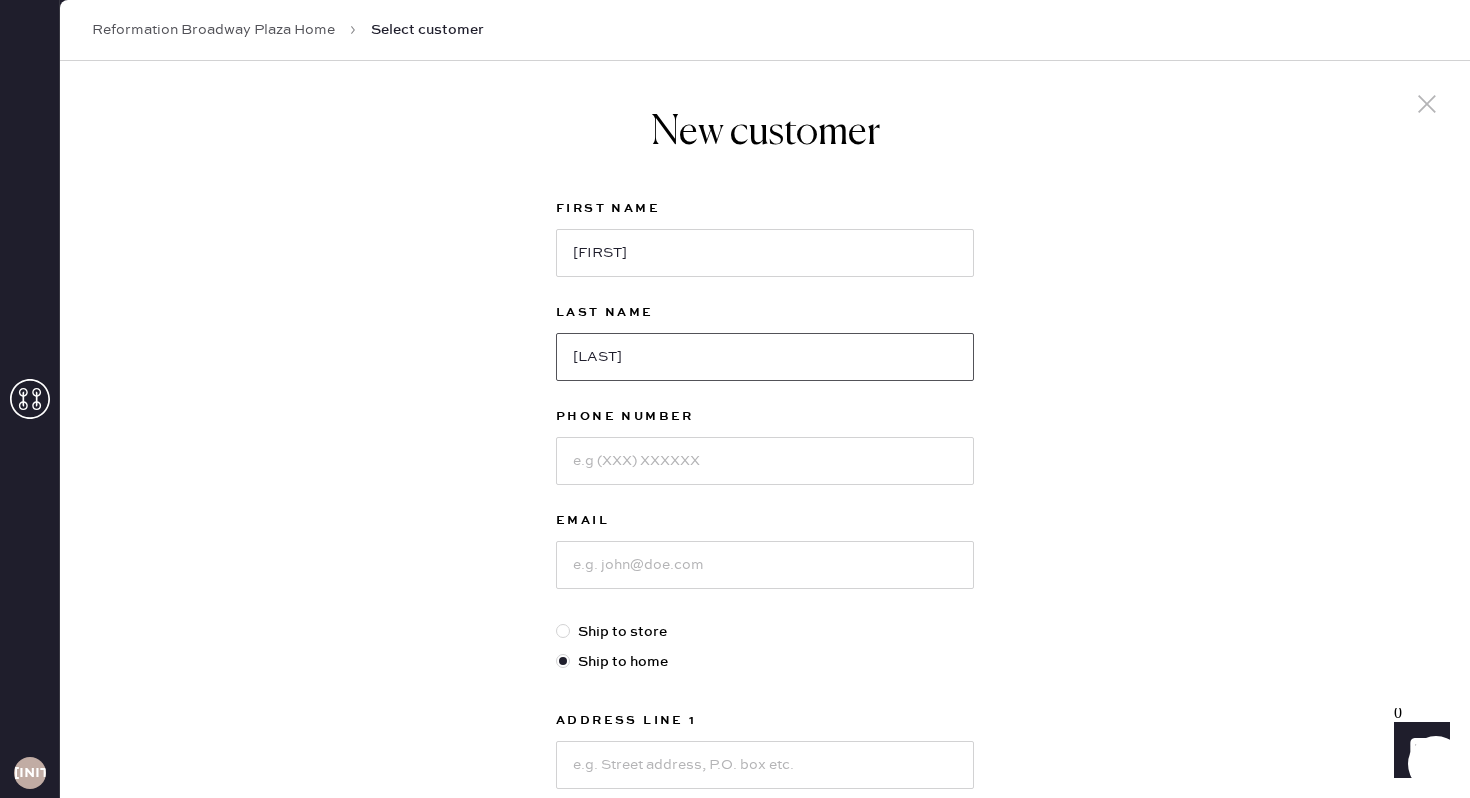 type on "[LAST]" 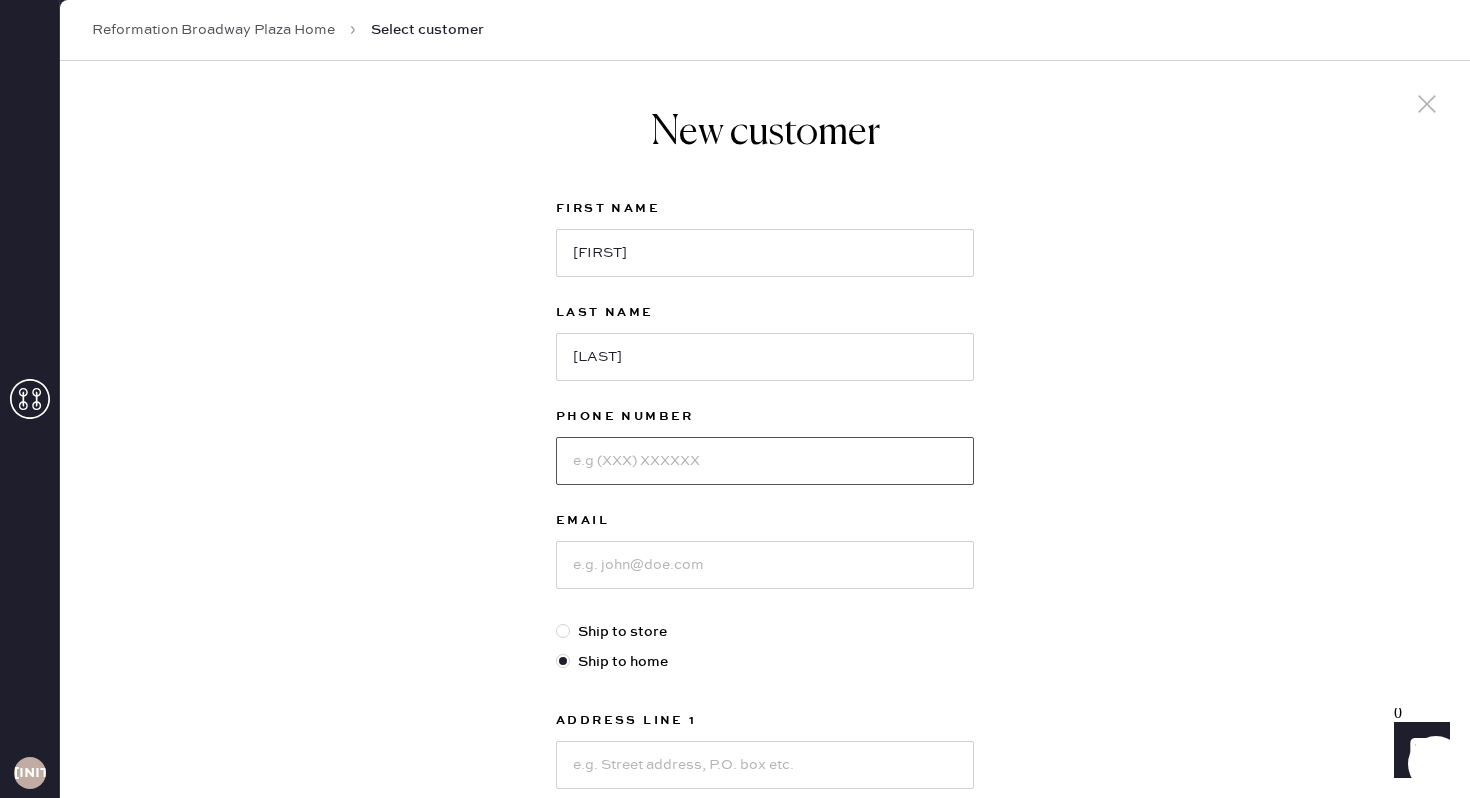 click at bounding box center (765, 461) 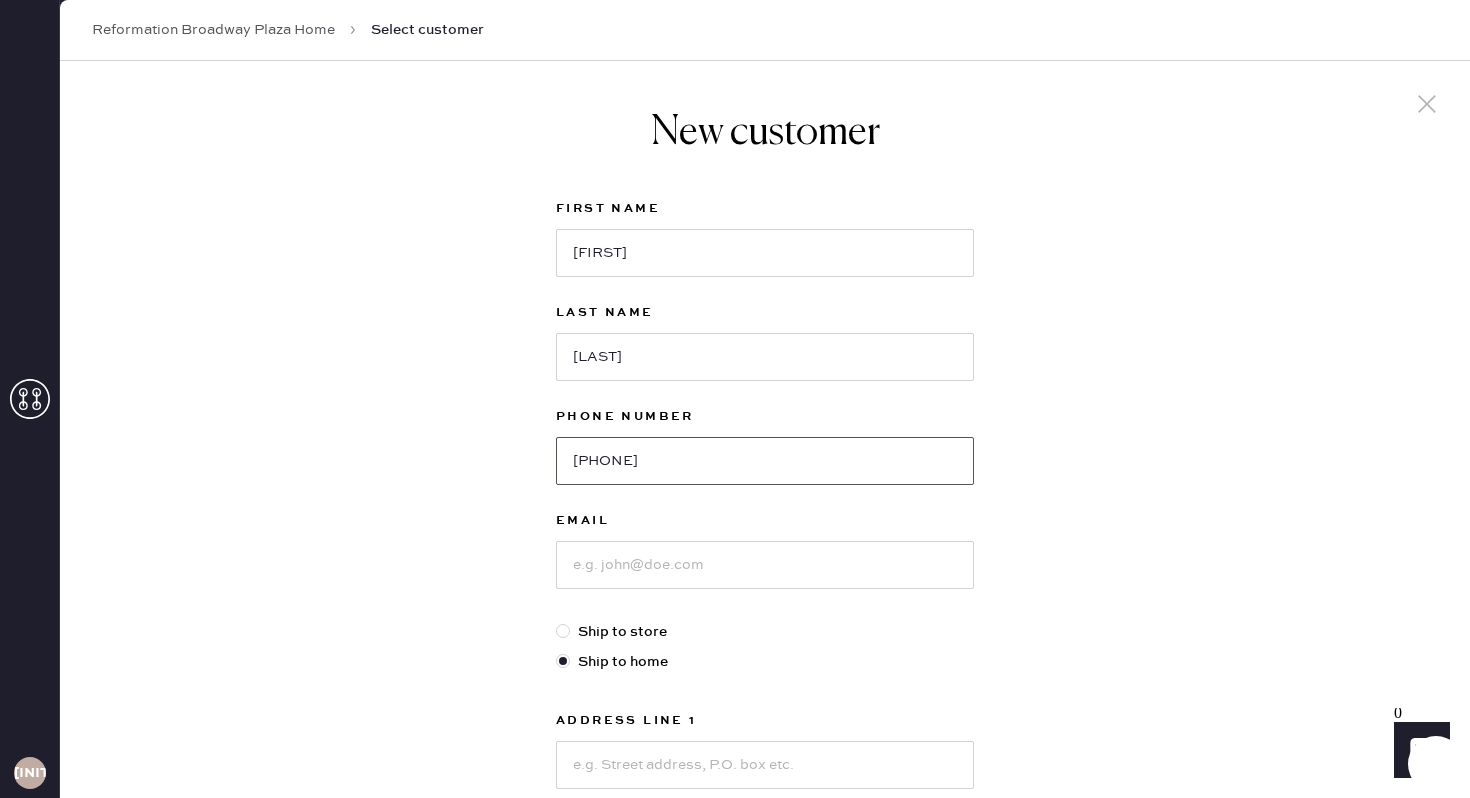 type on "[PHONE]" 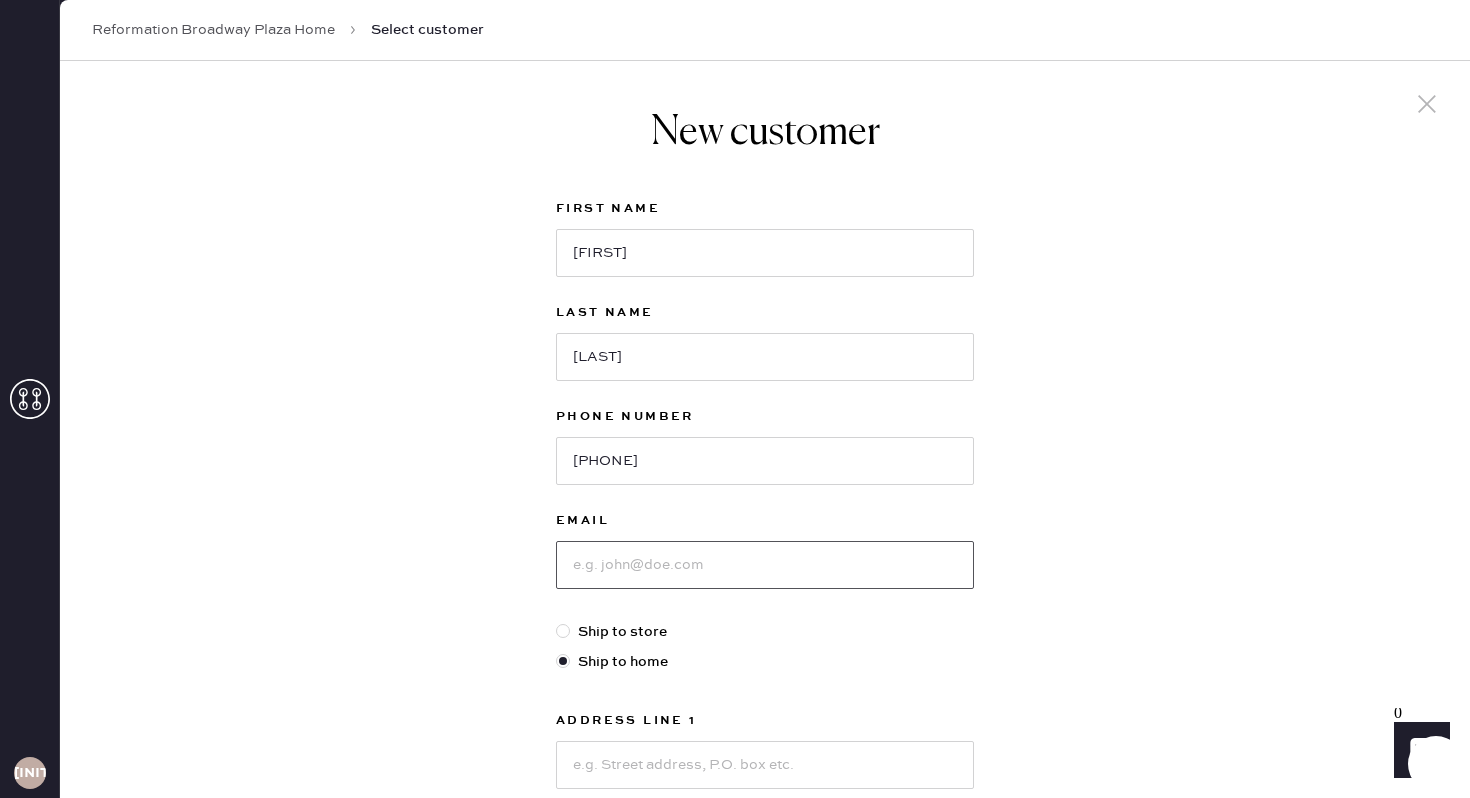 click at bounding box center [765, 565] 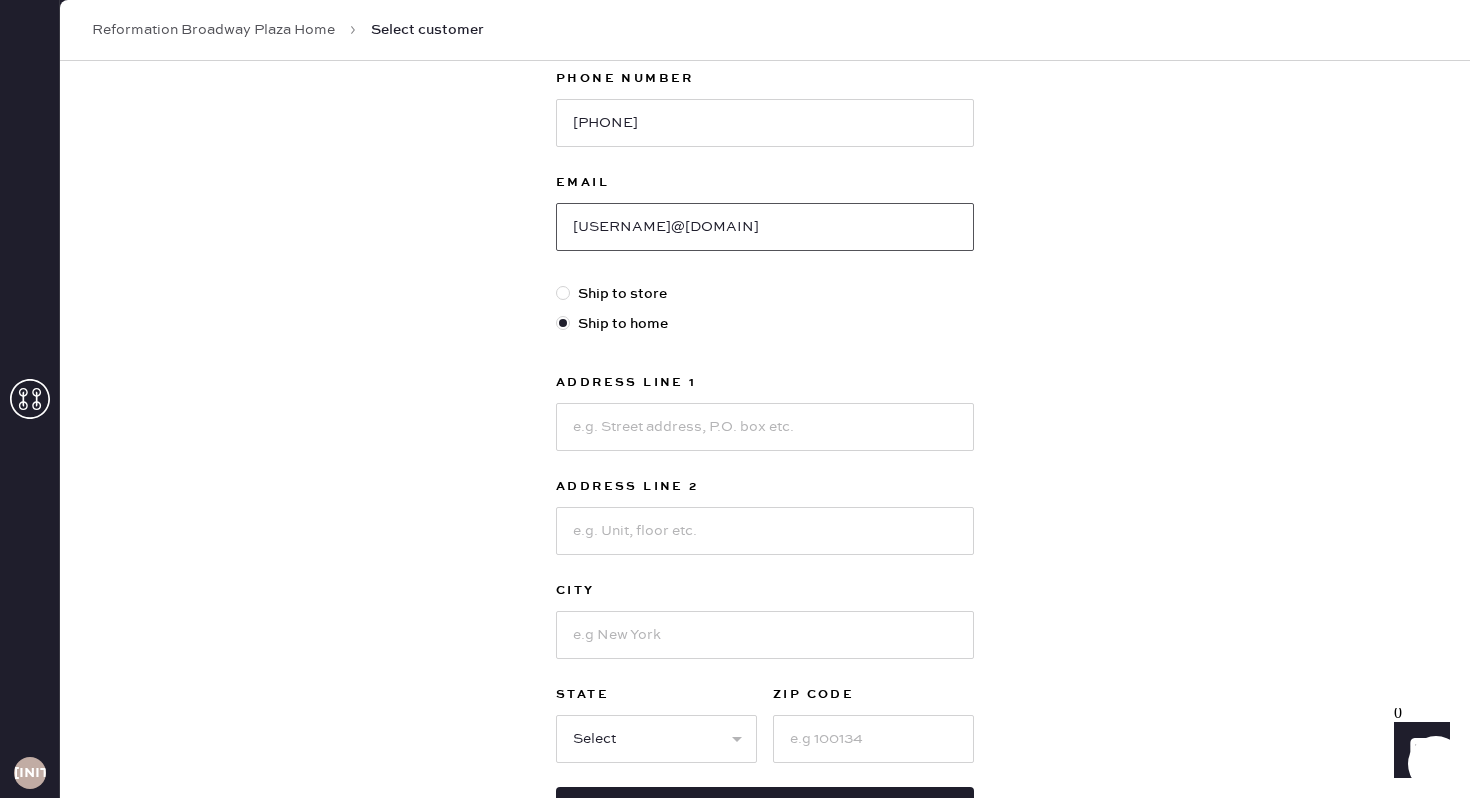 scroll, scrollTop: 503, scrollLeft: 0, axis: vertical 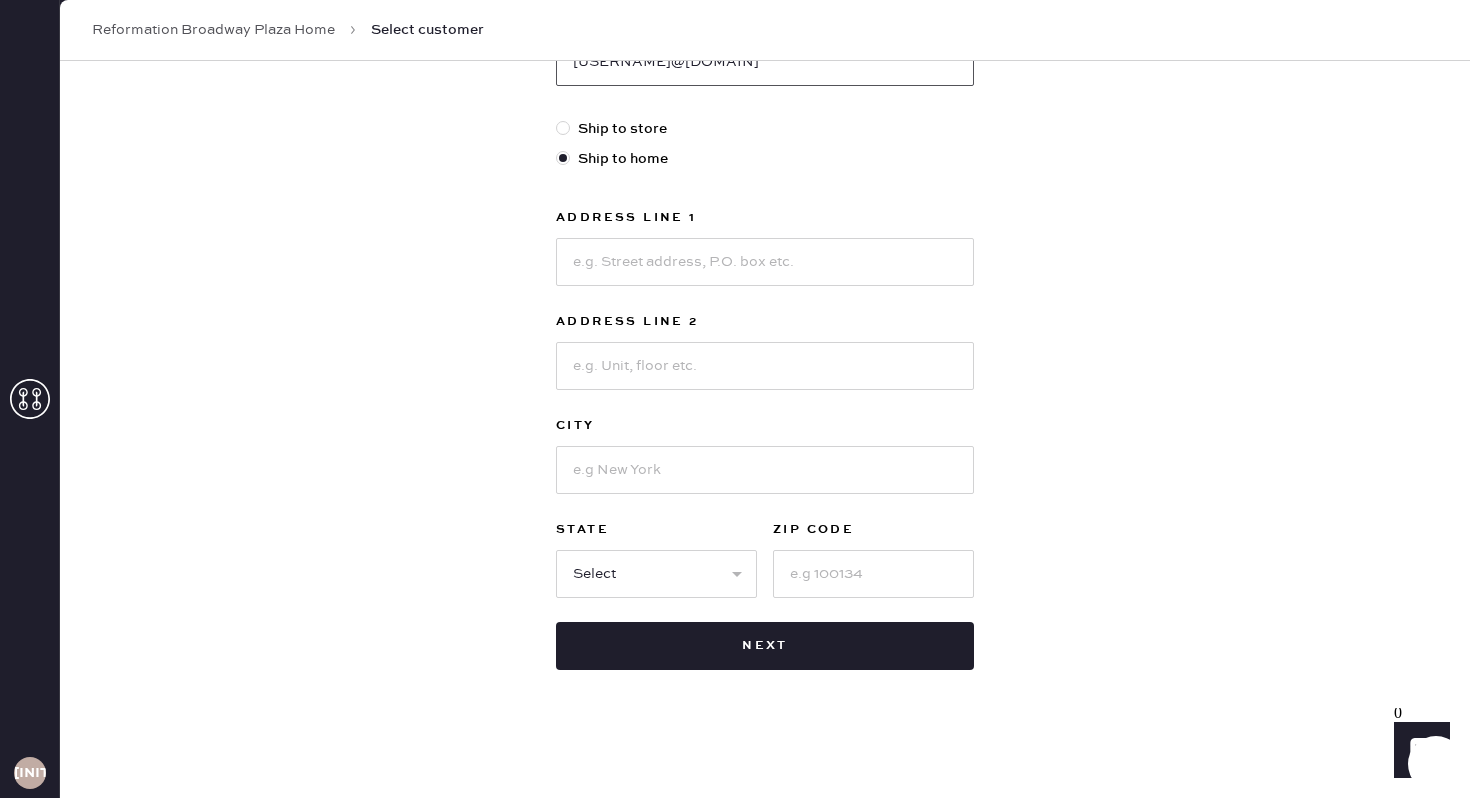 type on "[USERNAME]@[DOMAIN]" 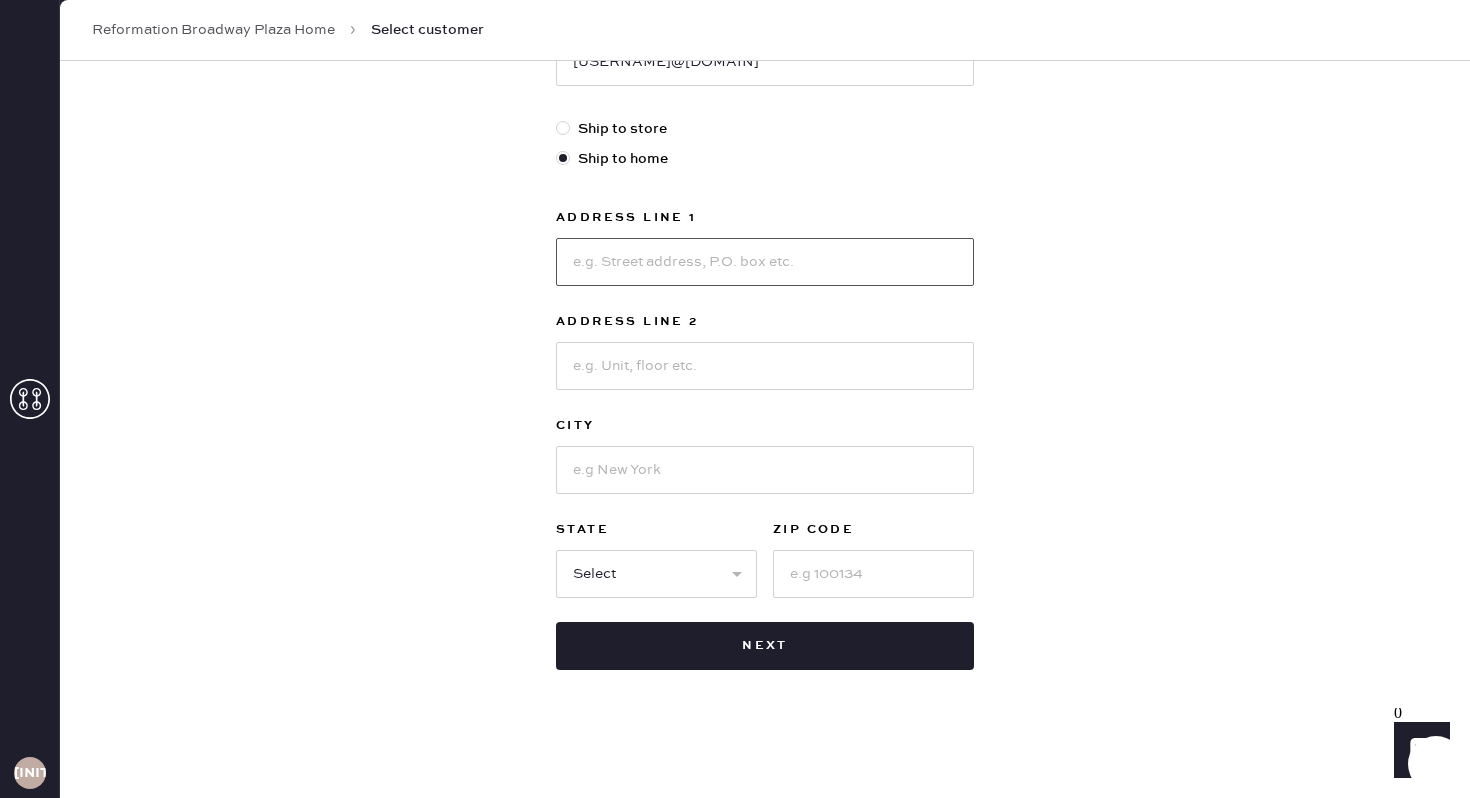 click at bounding box center (765, 262) 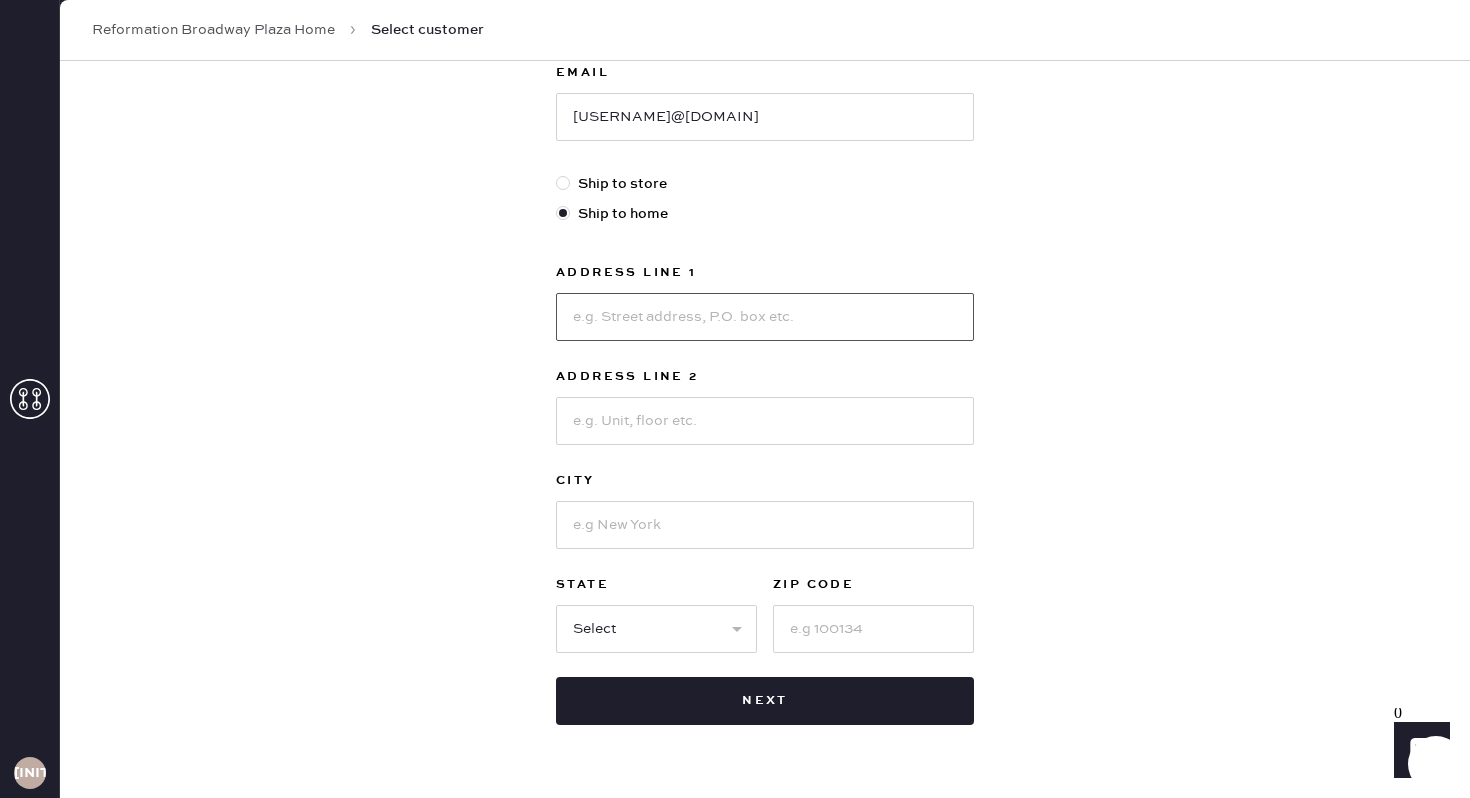 scroll, scrollTop: 443, scrollLeft: 0, axis: vertical 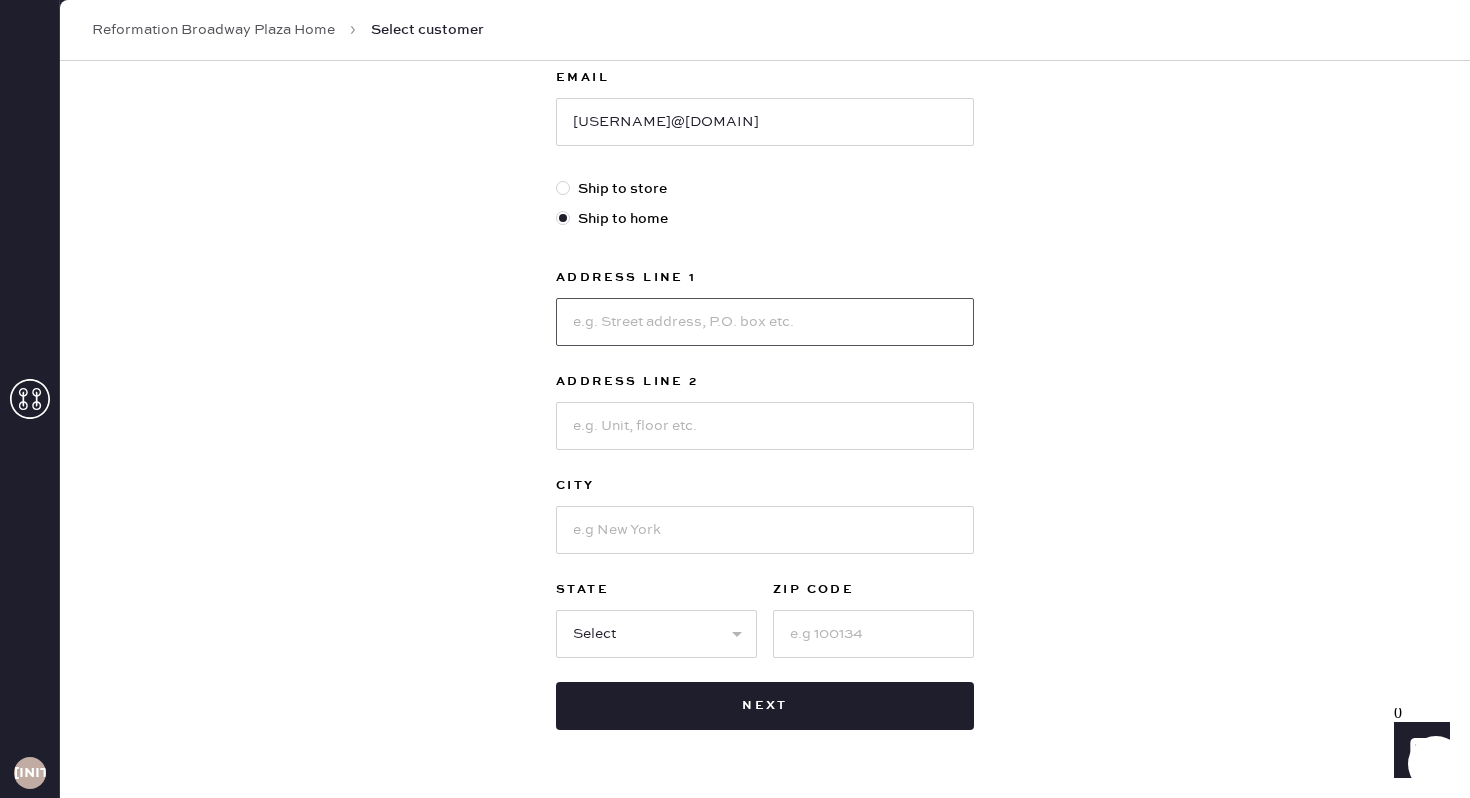 click at bounding box center [765, 322] 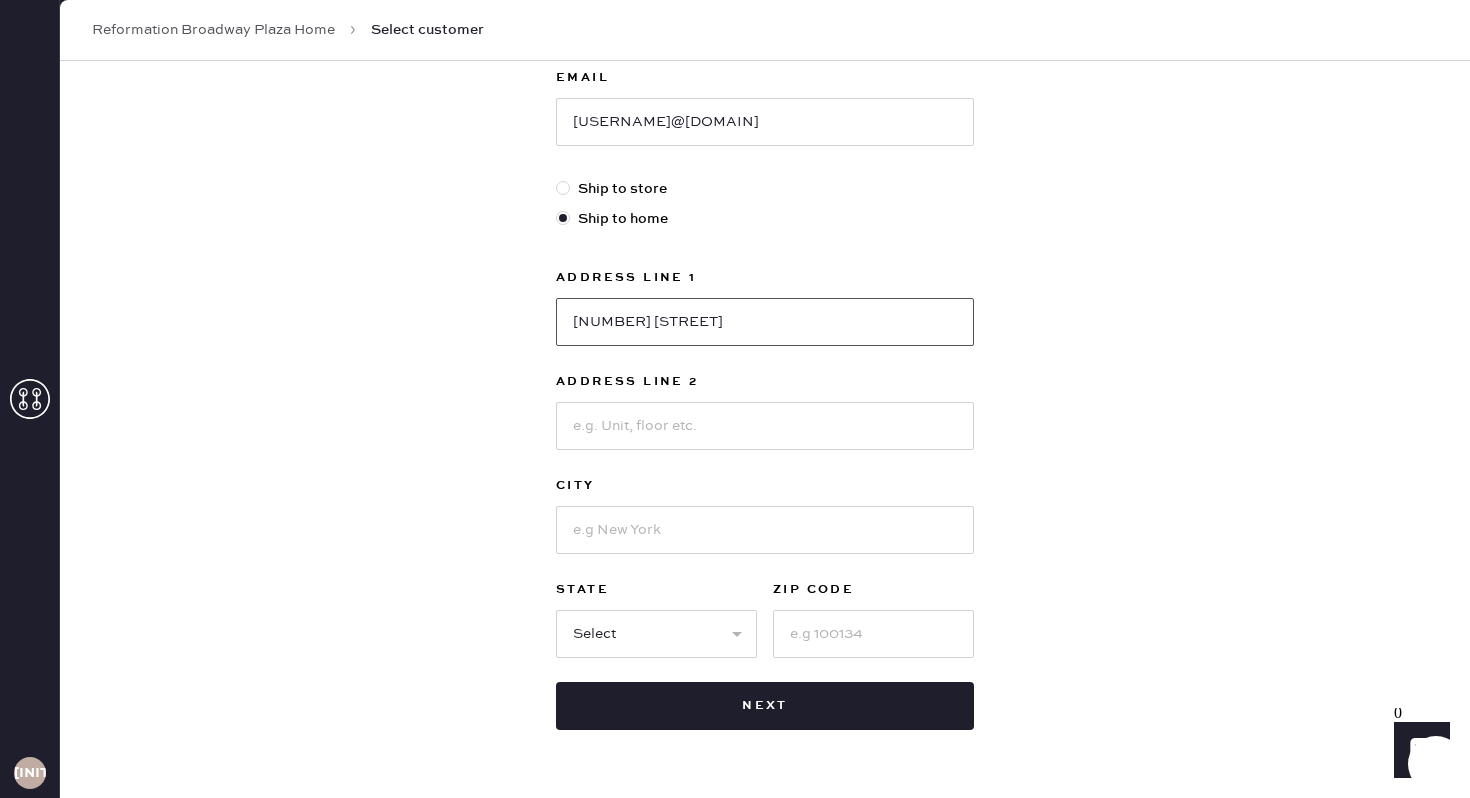 type on "[NUMBER] [STREET]" 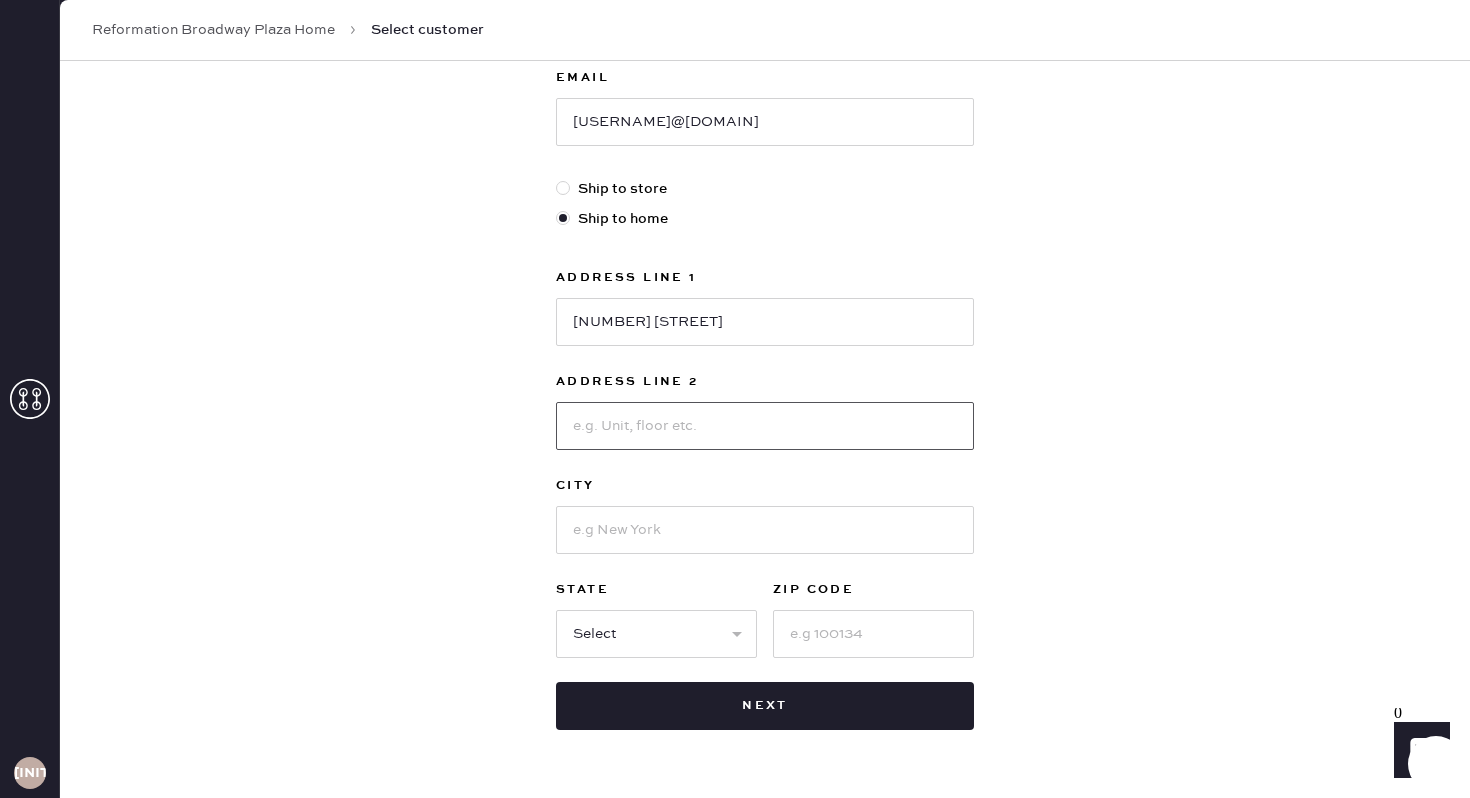 click at bounding box center [765, 426] 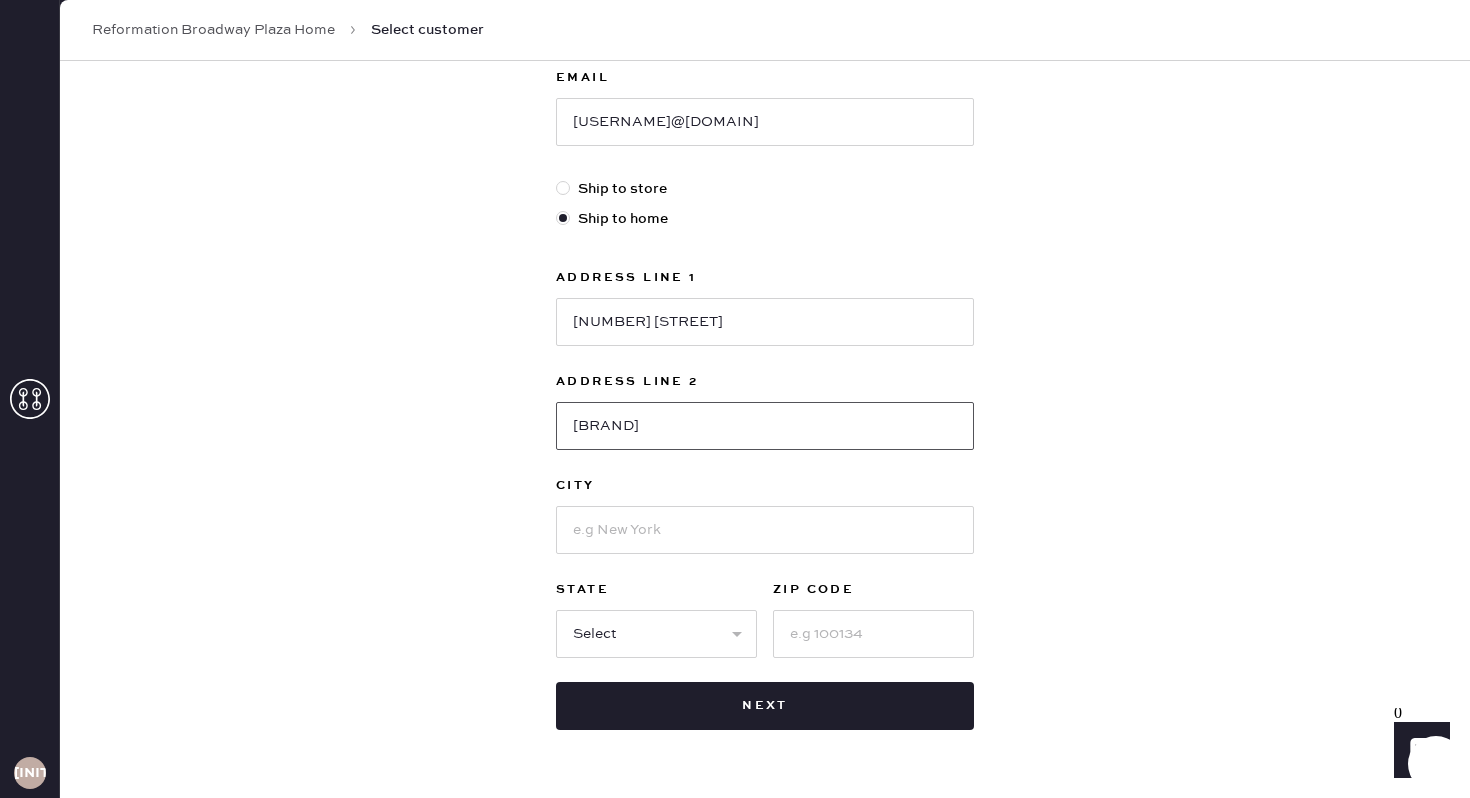type on "[BRAND]" 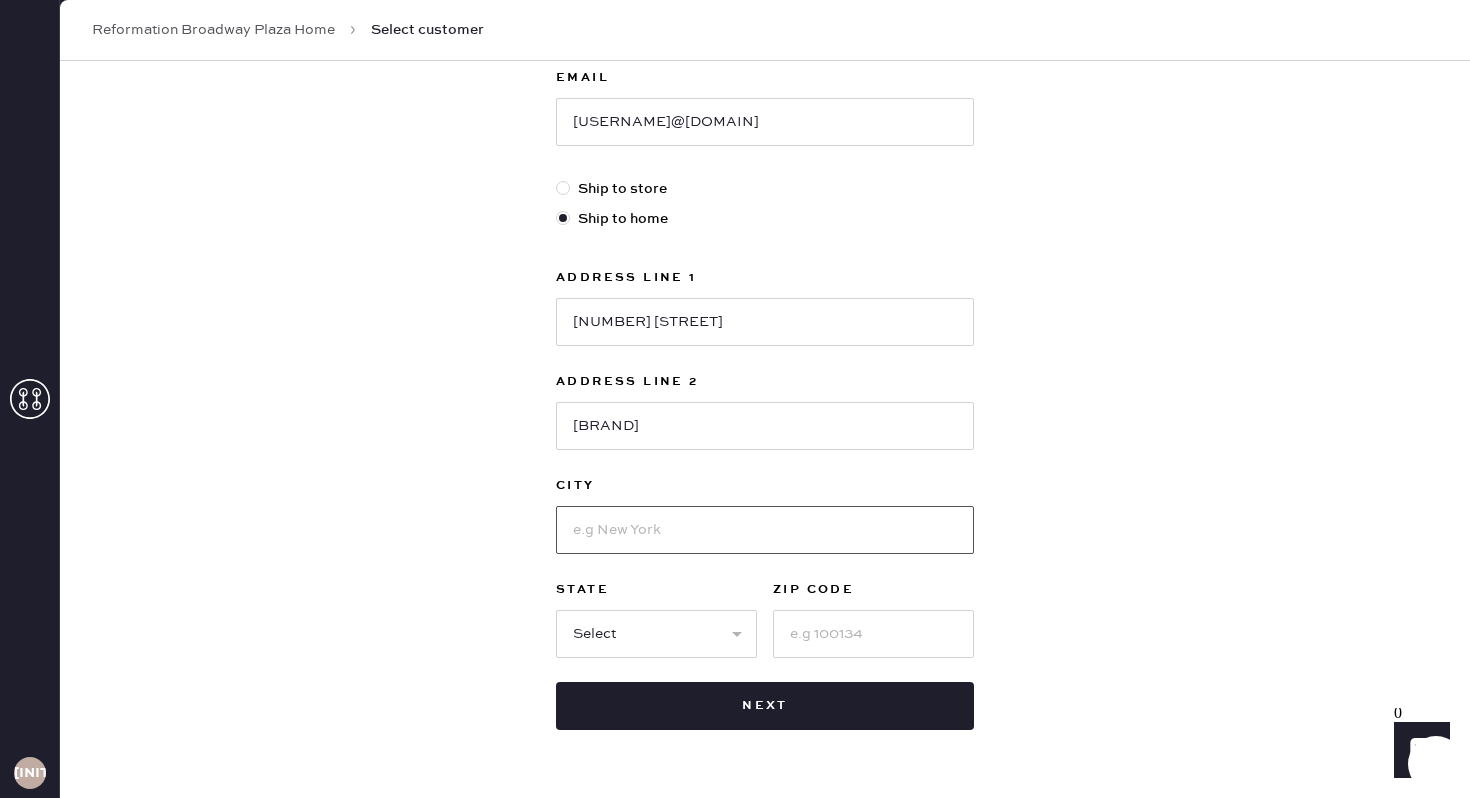click at bounding box center [765, 530] 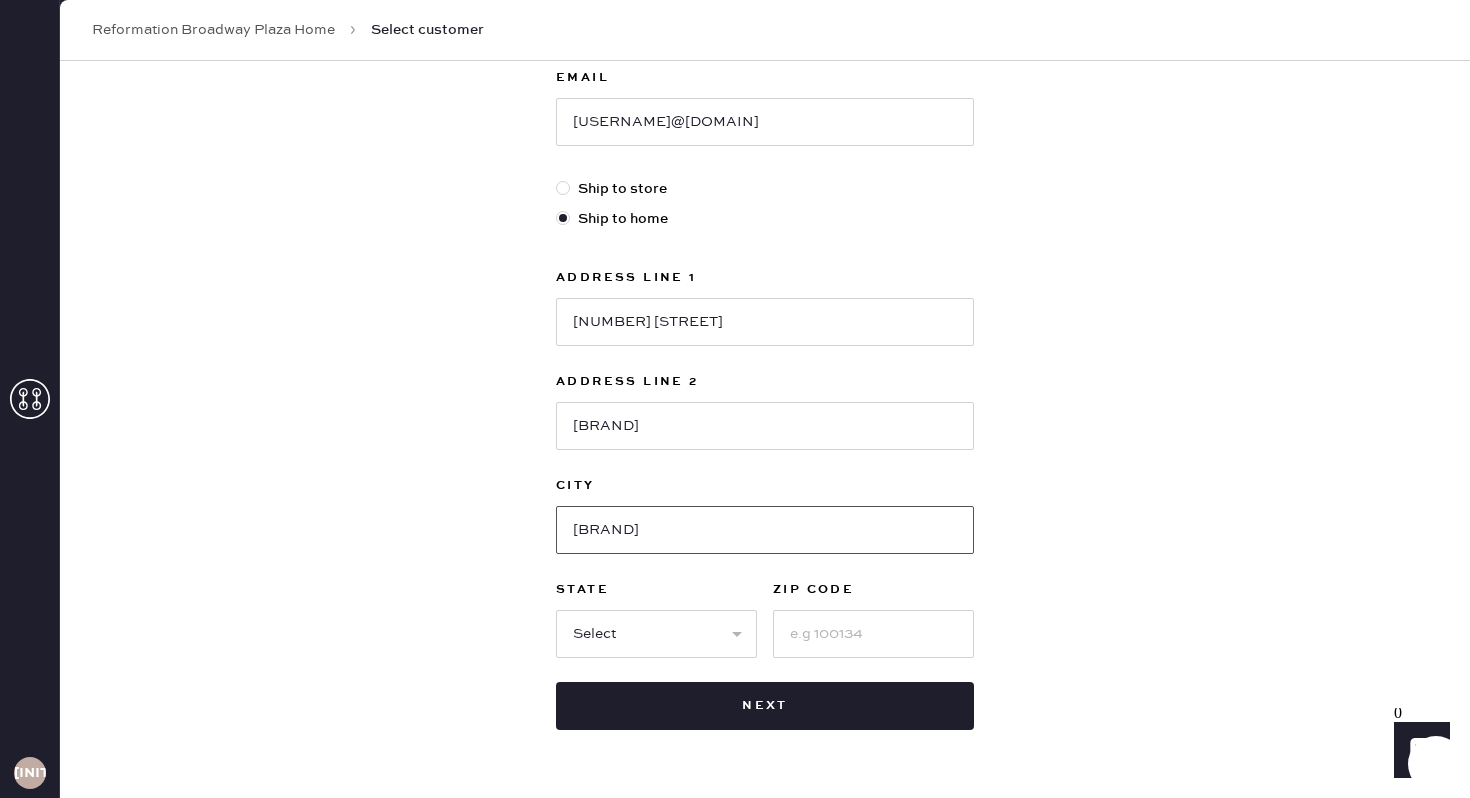 type on "[CITY]" 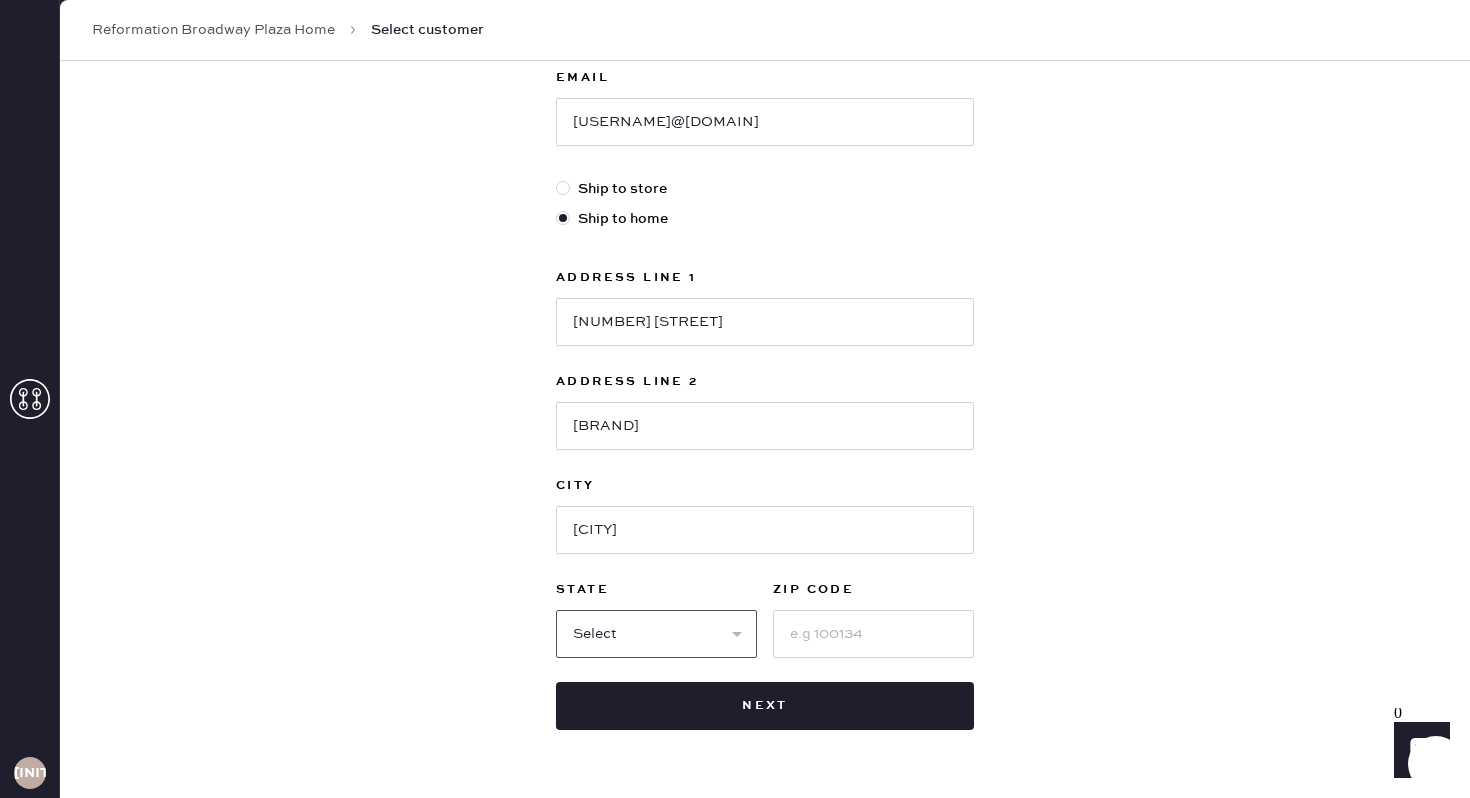 click on "Select AK AL AR AZ CA CO CT DC DE FL GA HI IA ID IL IN KS KY LA MA MD ME MI MN MO MS MT NC ND NE NH NJ NM NV NY OH OK OR PA RI SC SD TN TX UT VA VT WA WI WV WY" at bounding box center [656, 634] 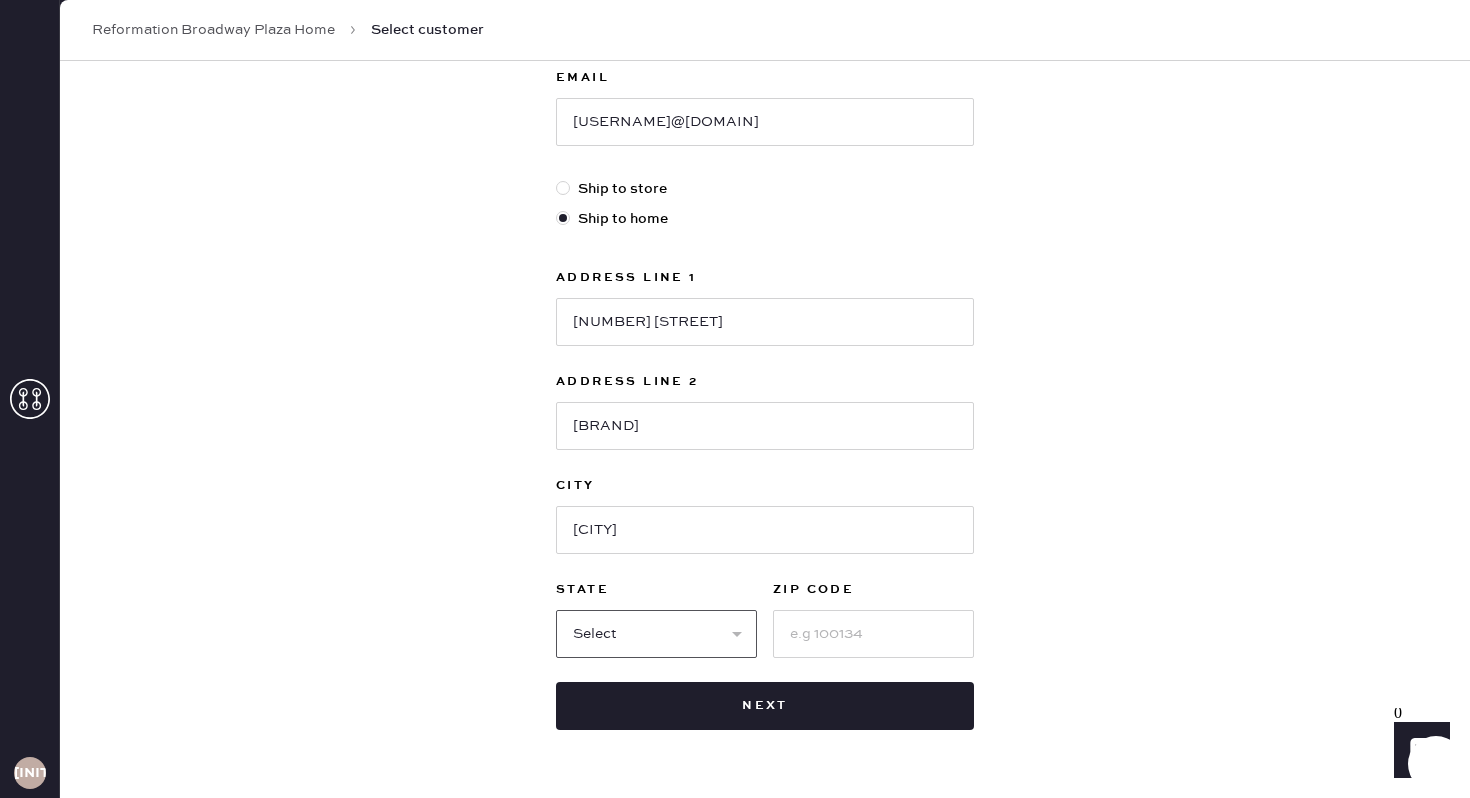 select on "CA" 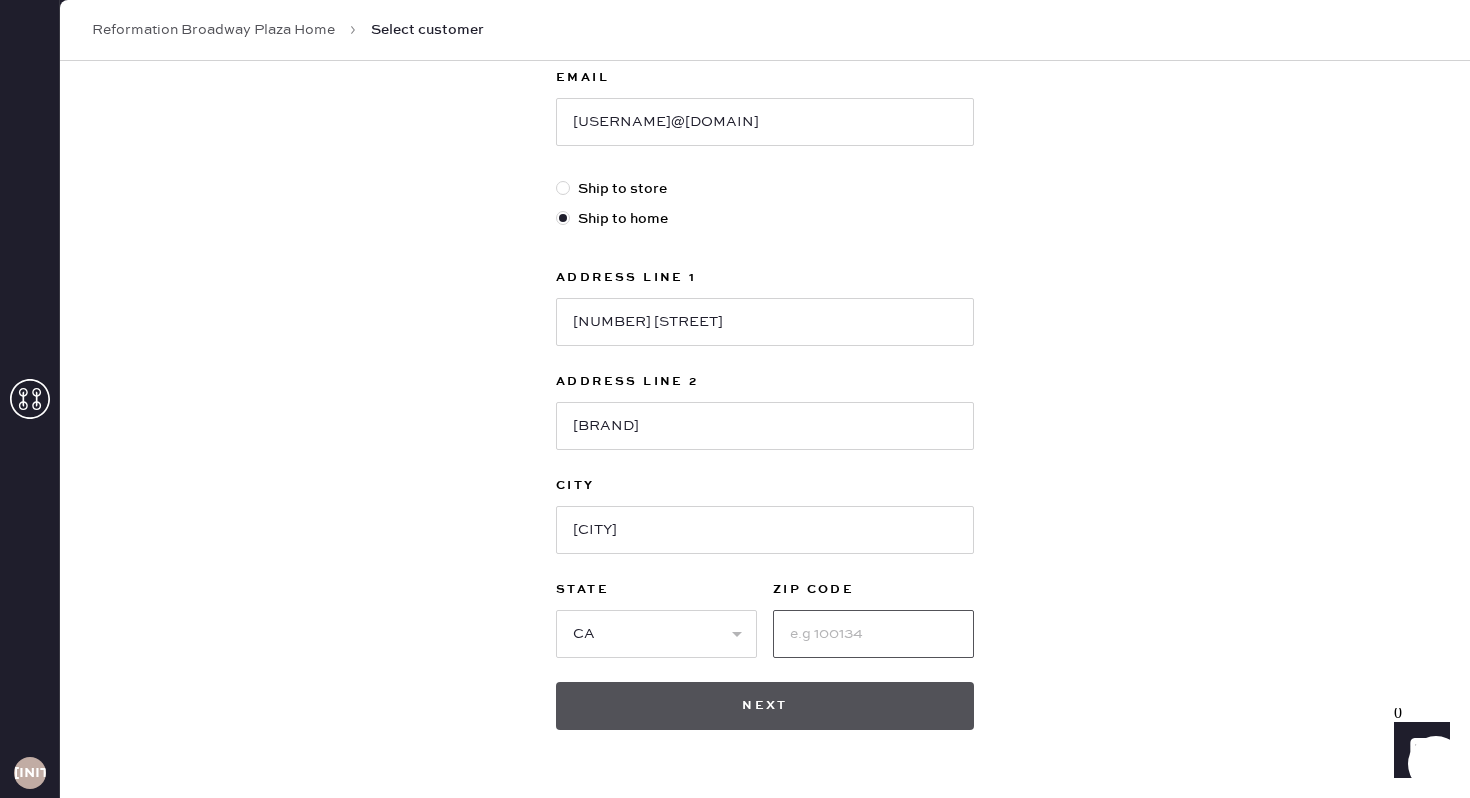click at bounding box center [873, 634] 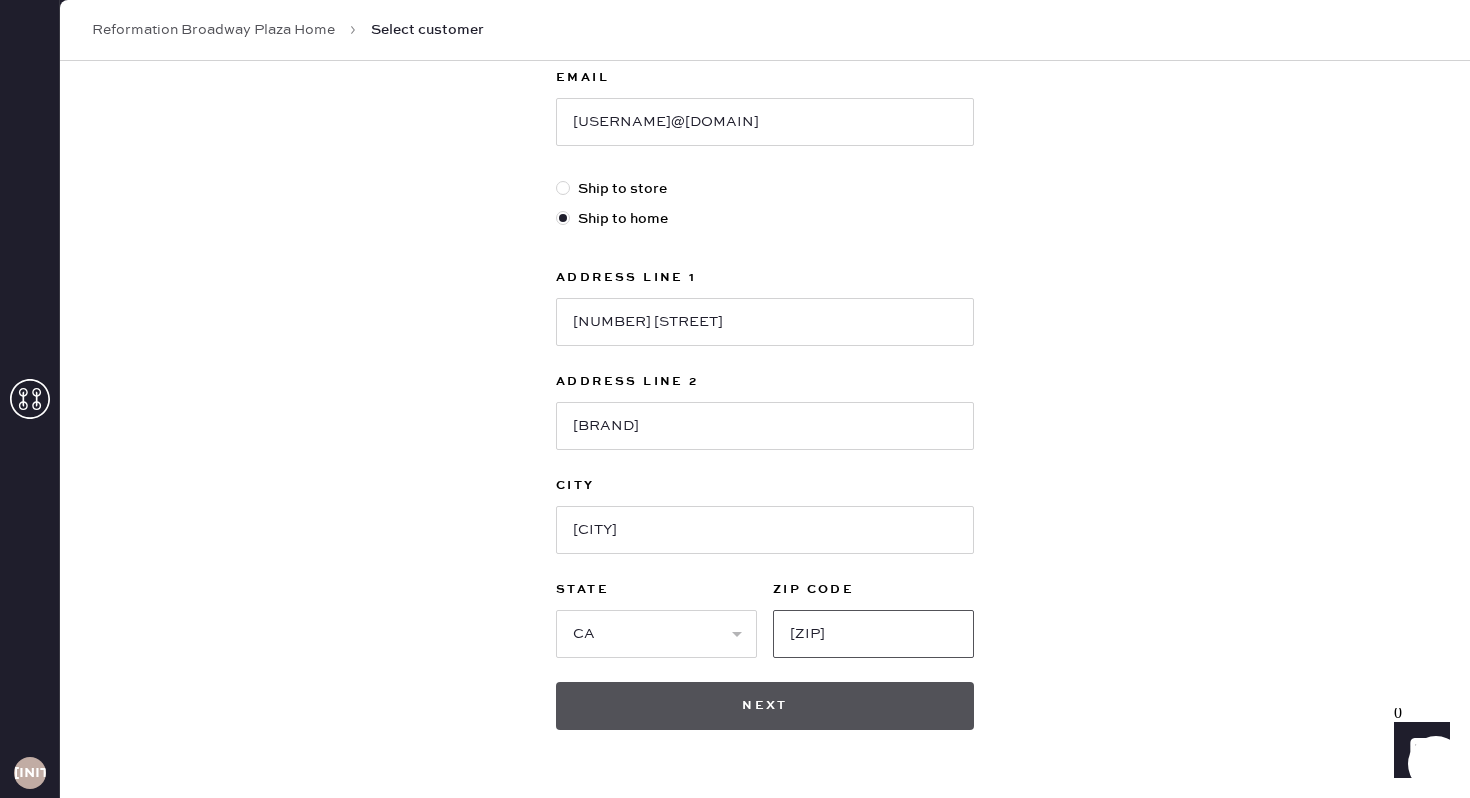 type on "[ZIP]" 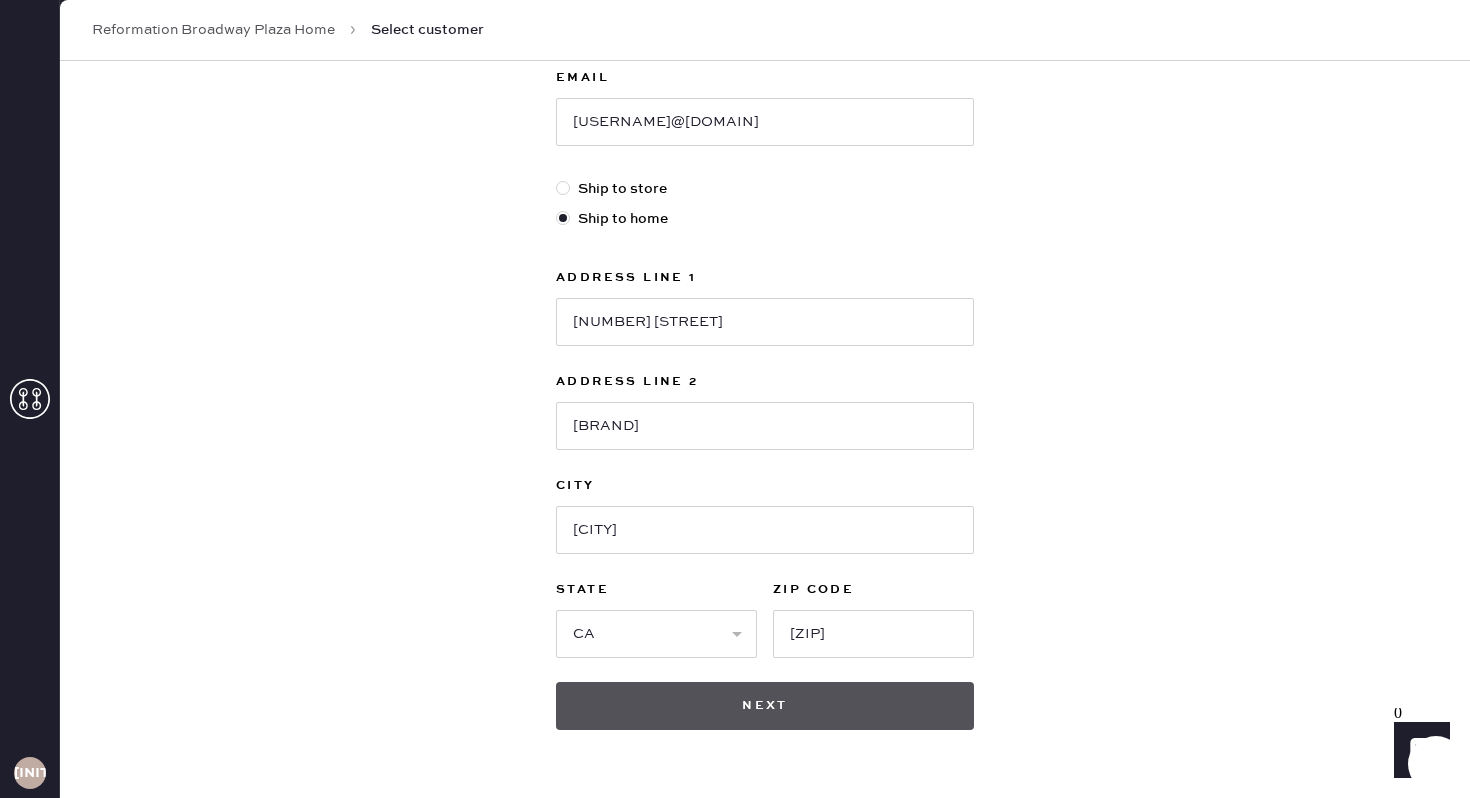 click on "Next" at bounding box center [765, 706] 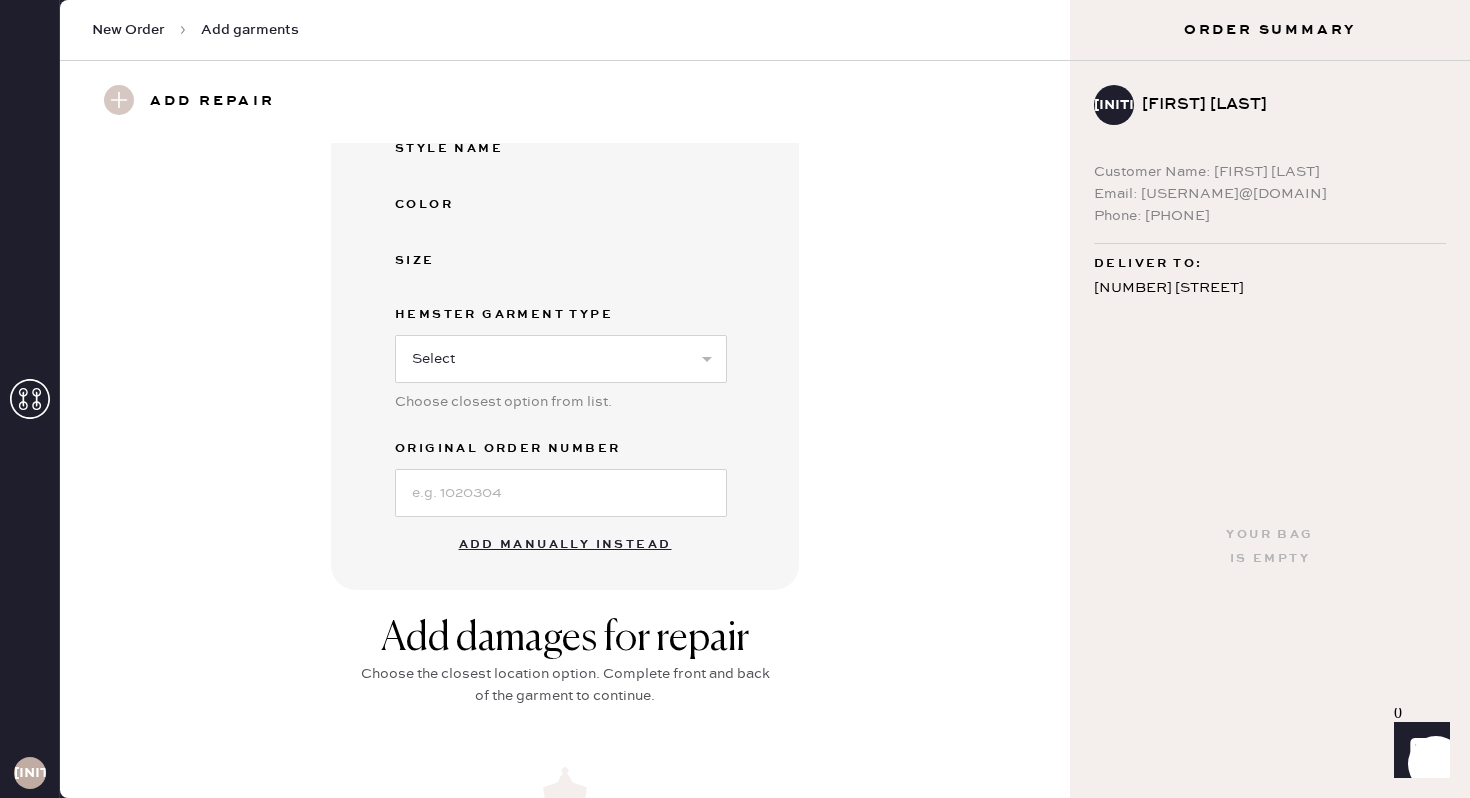 click on "Add manually instead" at bounding box center (565, 545) 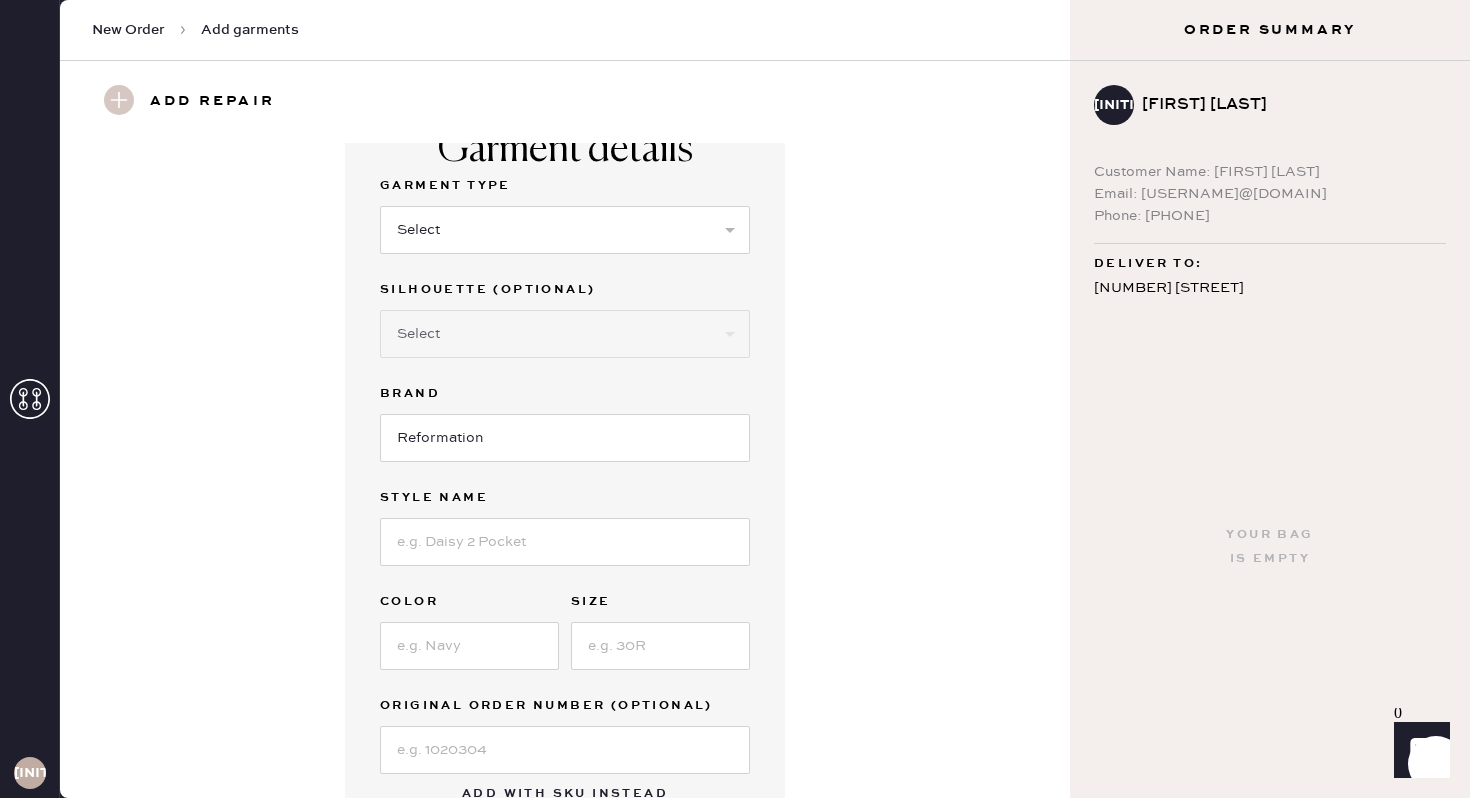 scroll, scrollTop: 39, scrollLeft: 0, axis: vertical 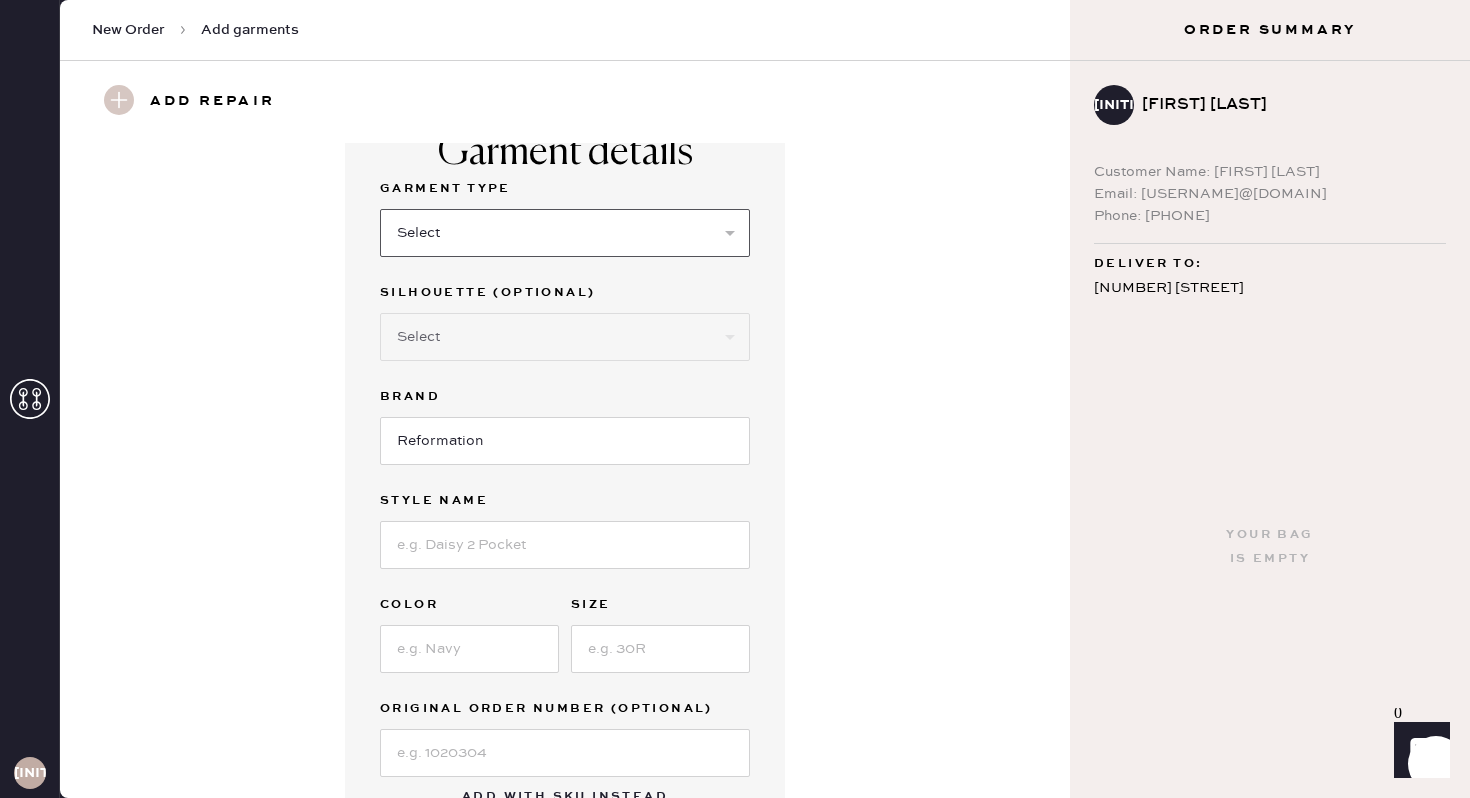 click on "Select Basic Skirt Jeans Leggings Pants Shorts Basic Sleeved Dress Basic Sleeveless Dress Basic Strap Dress Strap Jumpsuit Button Down Top Sleeved Top Sleeveless Top" at bounding box center (565, 233) 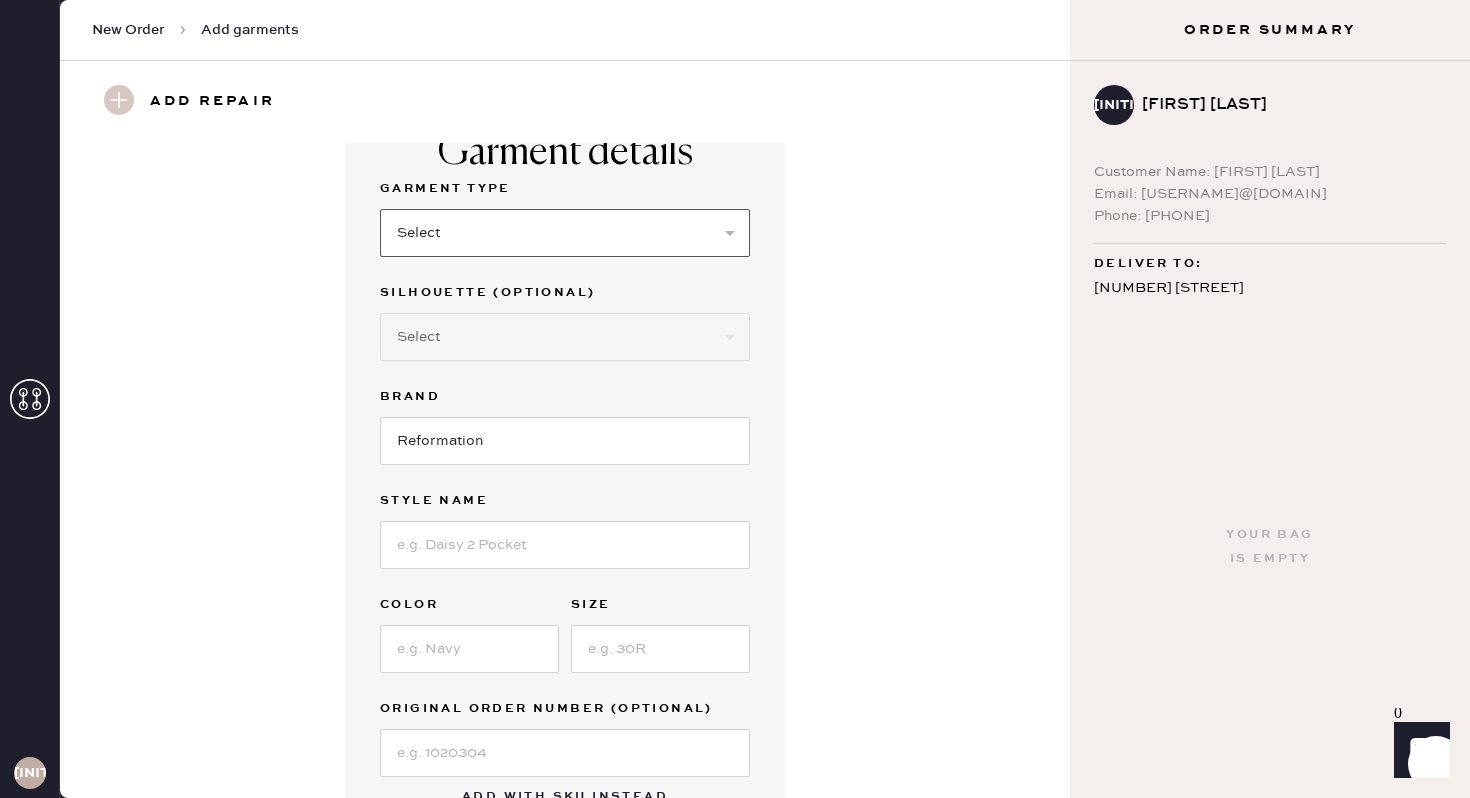 select on "6" 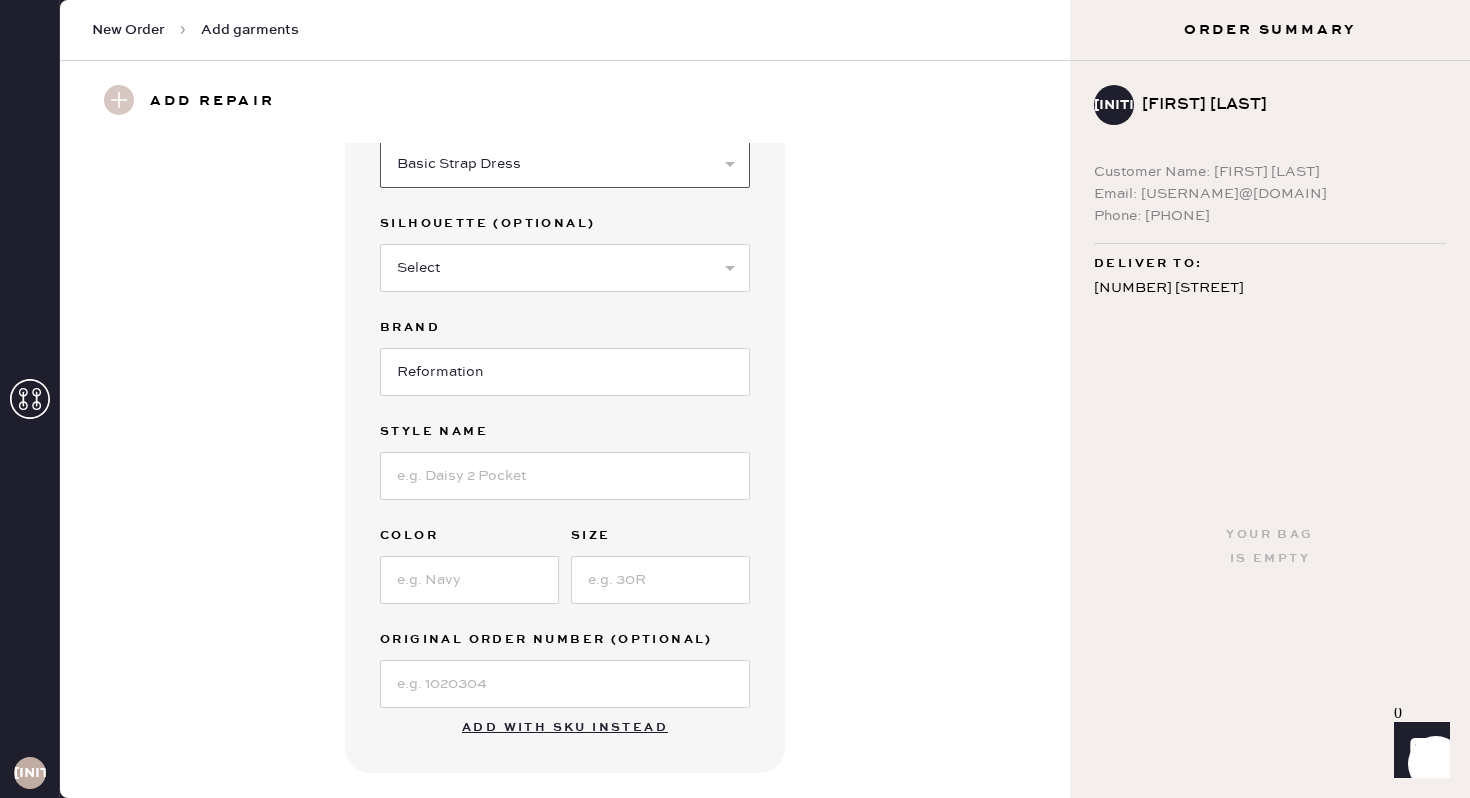 scroll, scrollTop: 143, scrollLeft: 0, axis: vertical 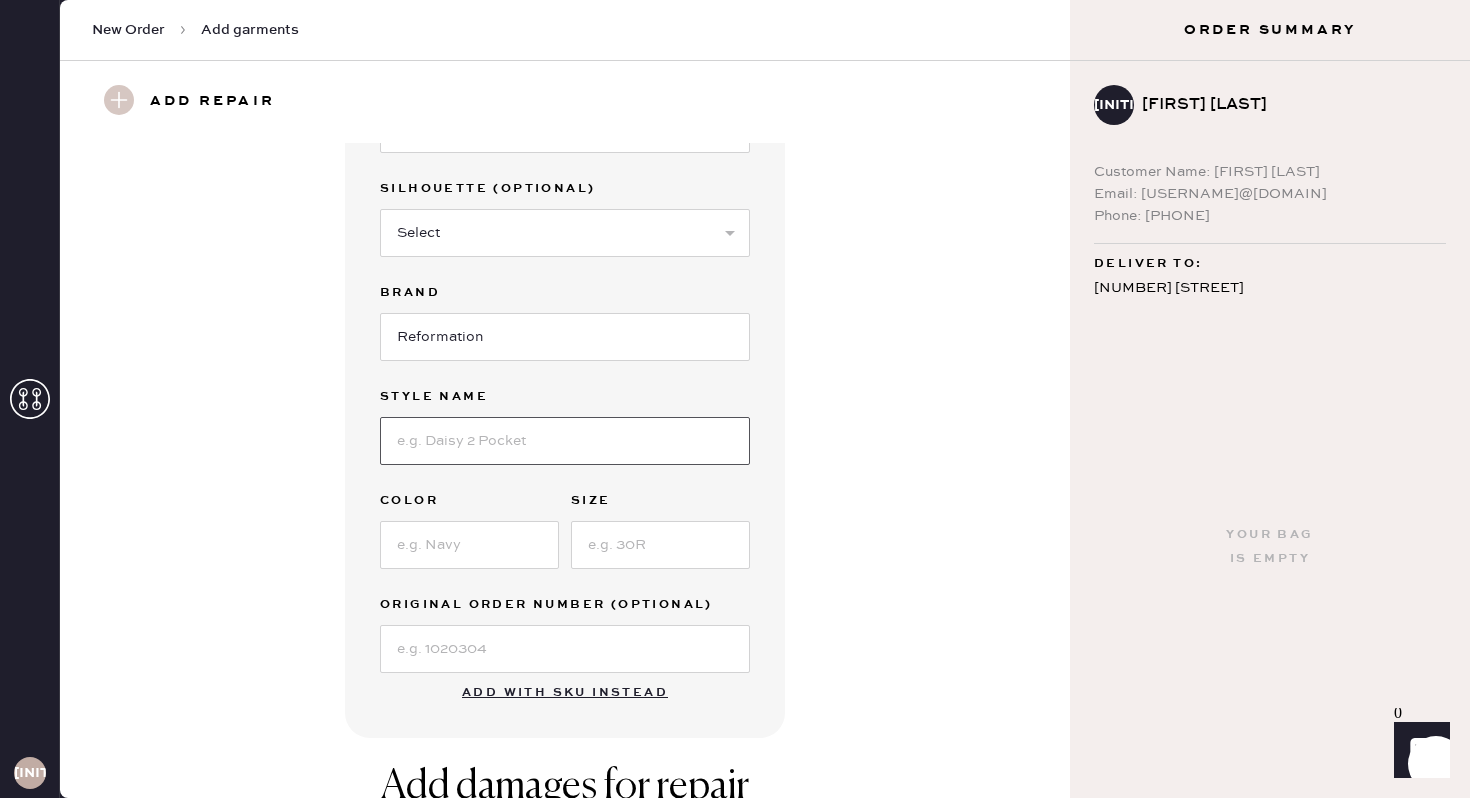 click at bounding box center [565, 441] 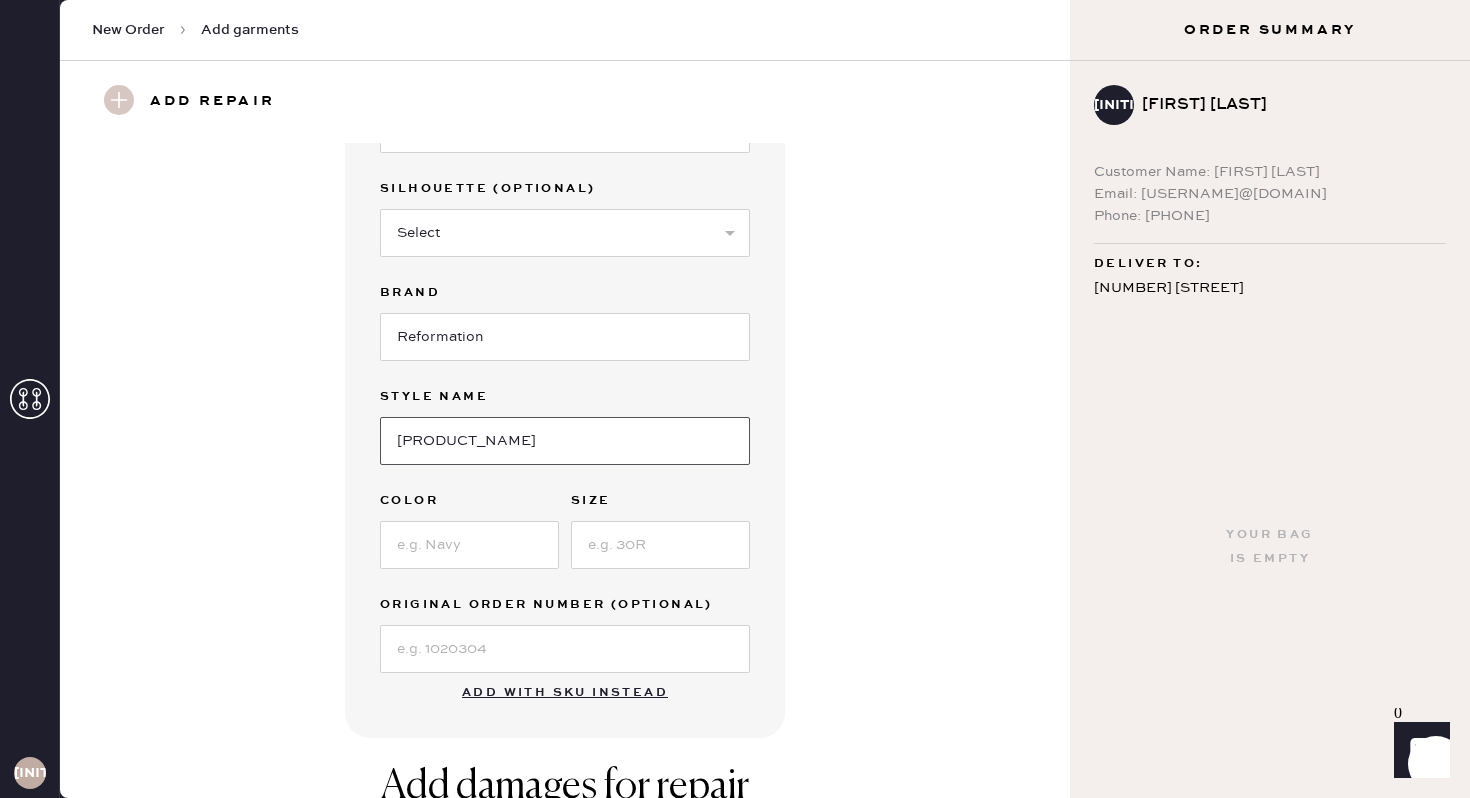type on "[PRODUCT_NAME]" 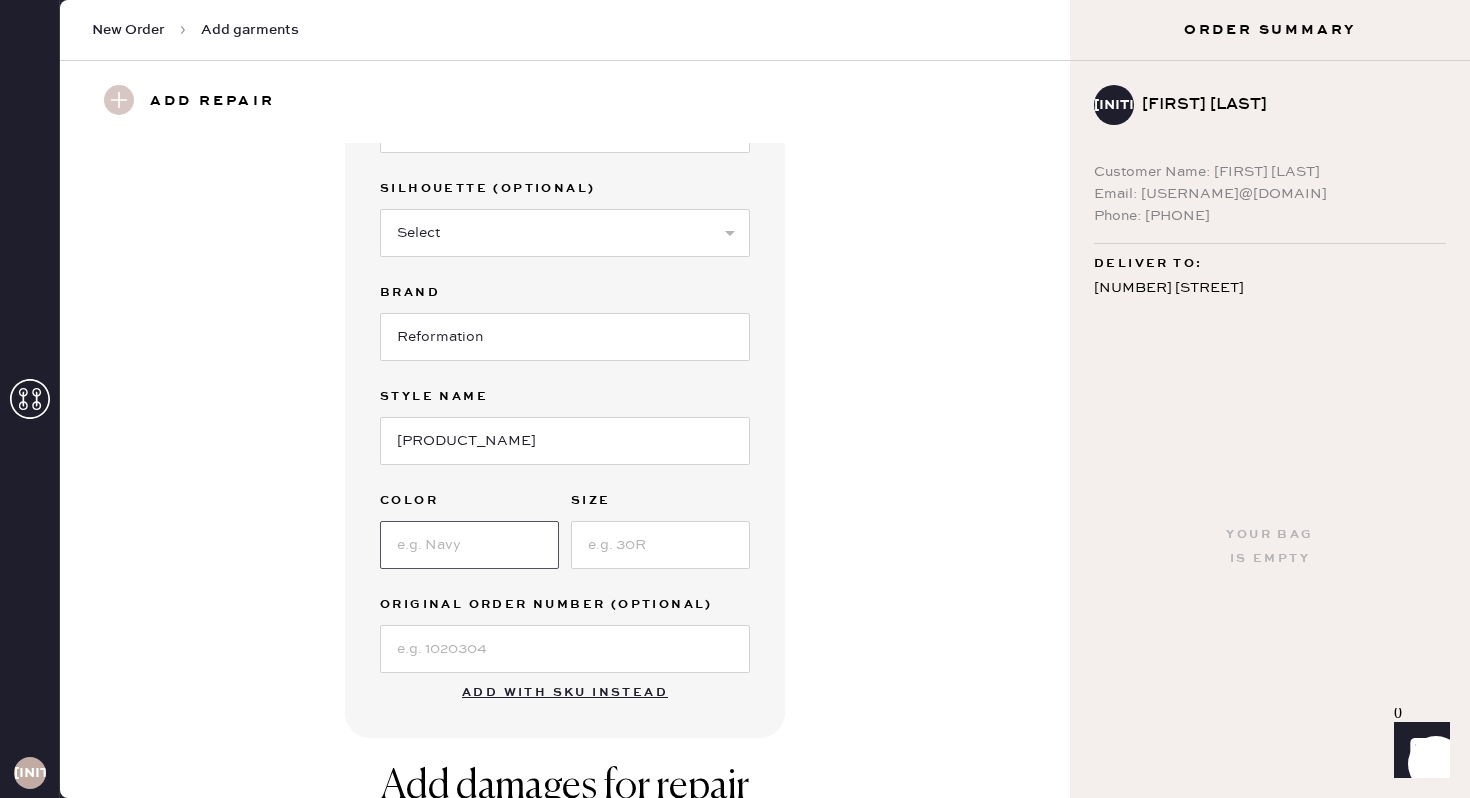 click at bounding box center (469, 545) 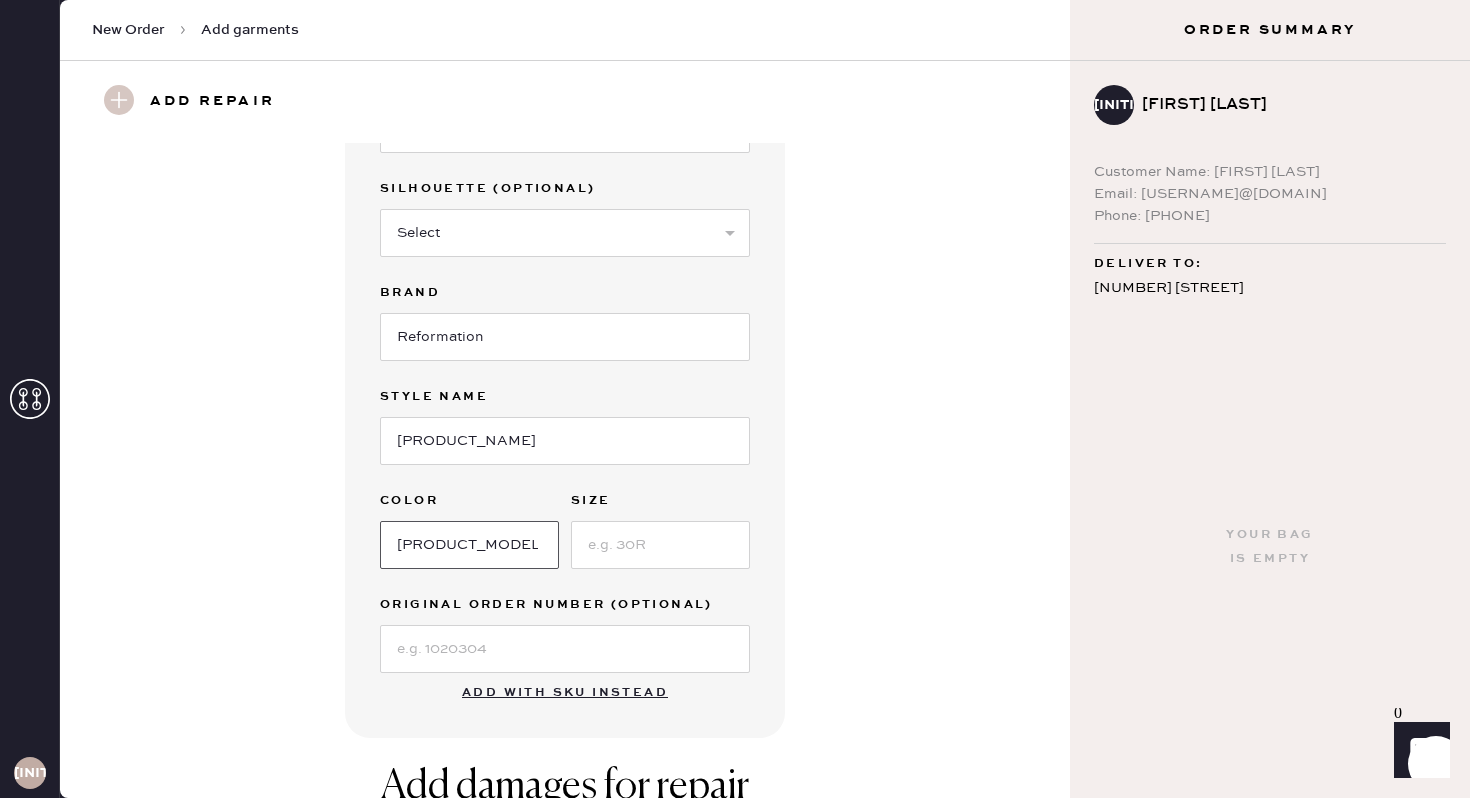 type on "[PRODUCT_MODEL]" 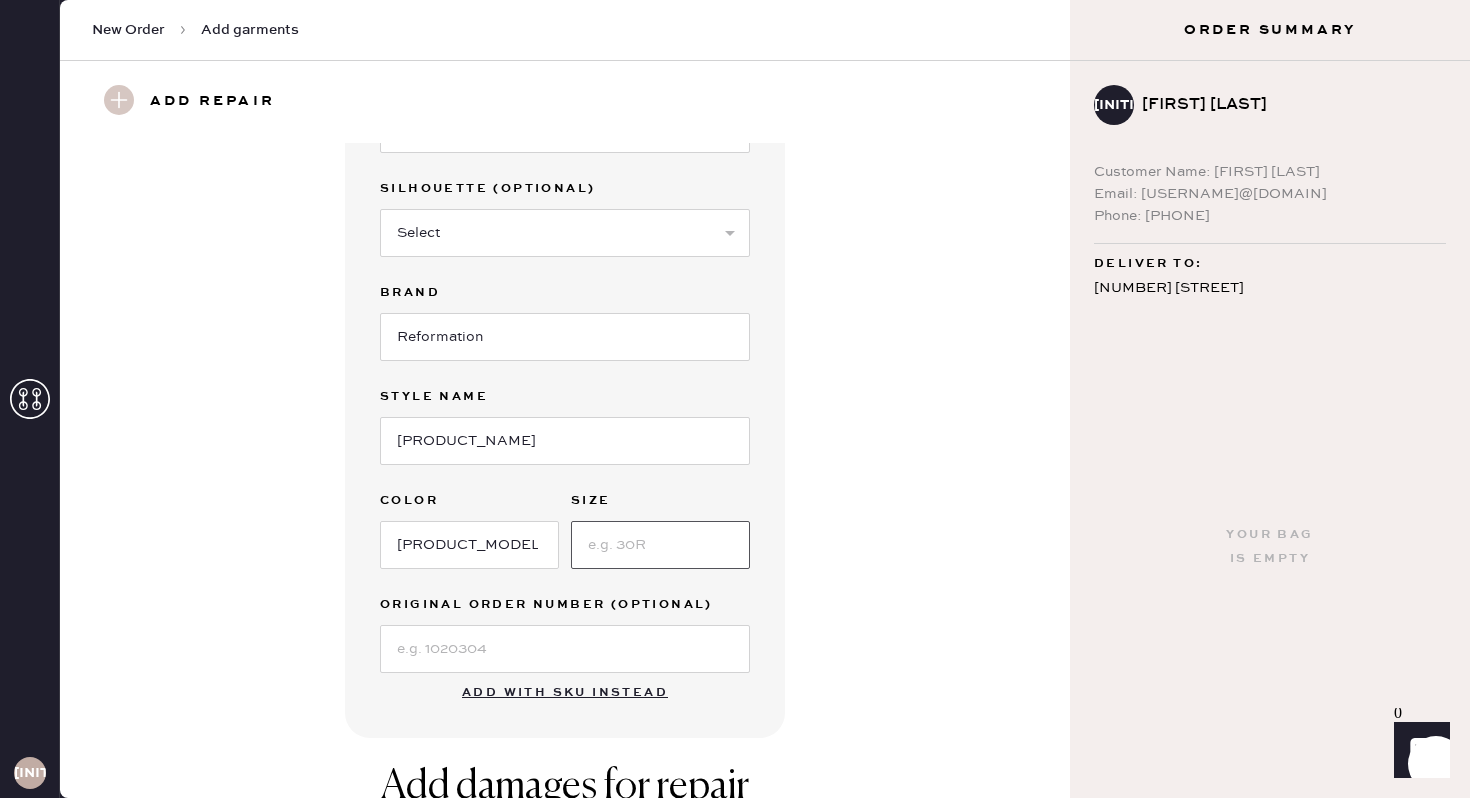 click at bounding box center (660, 545) 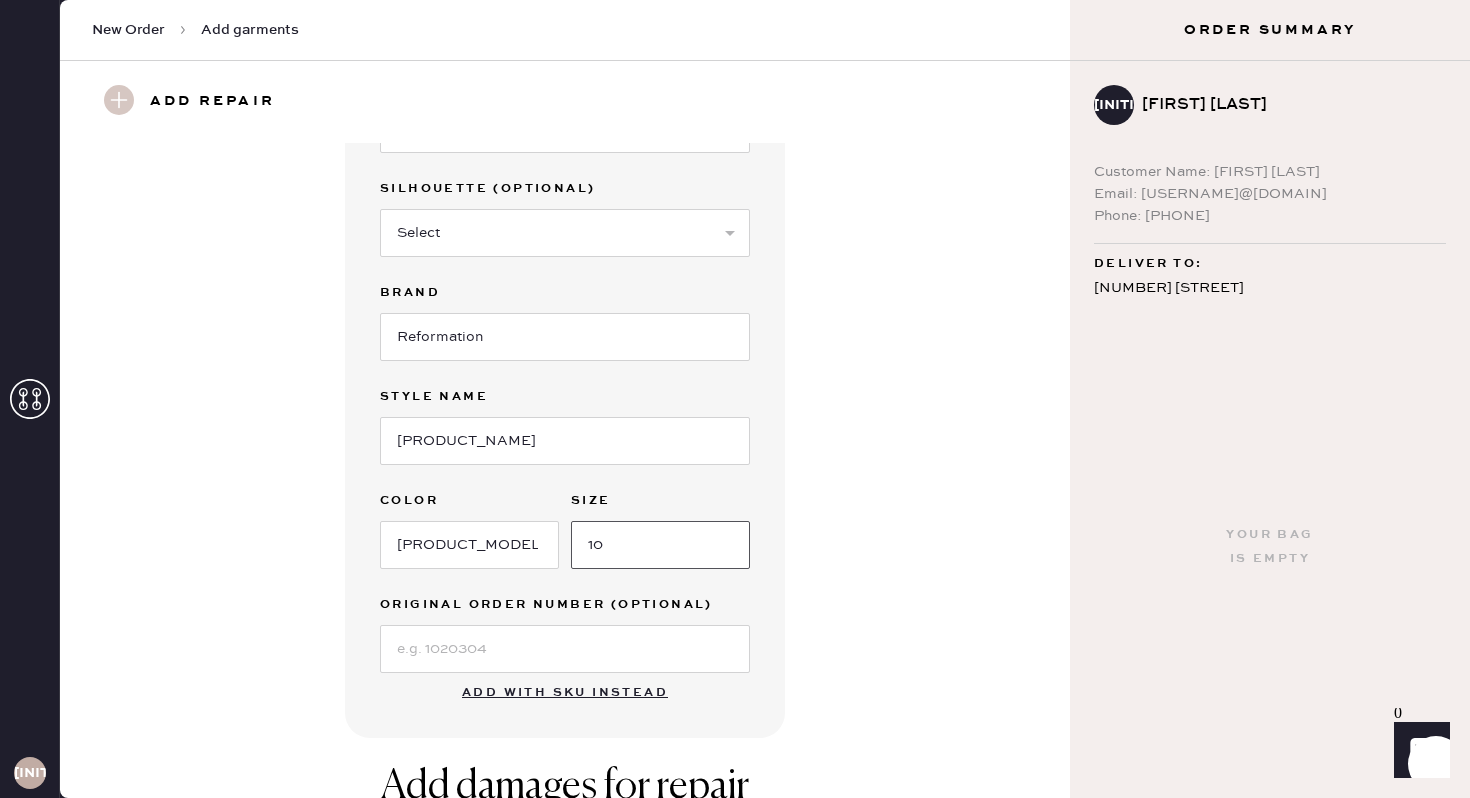 type on "10" 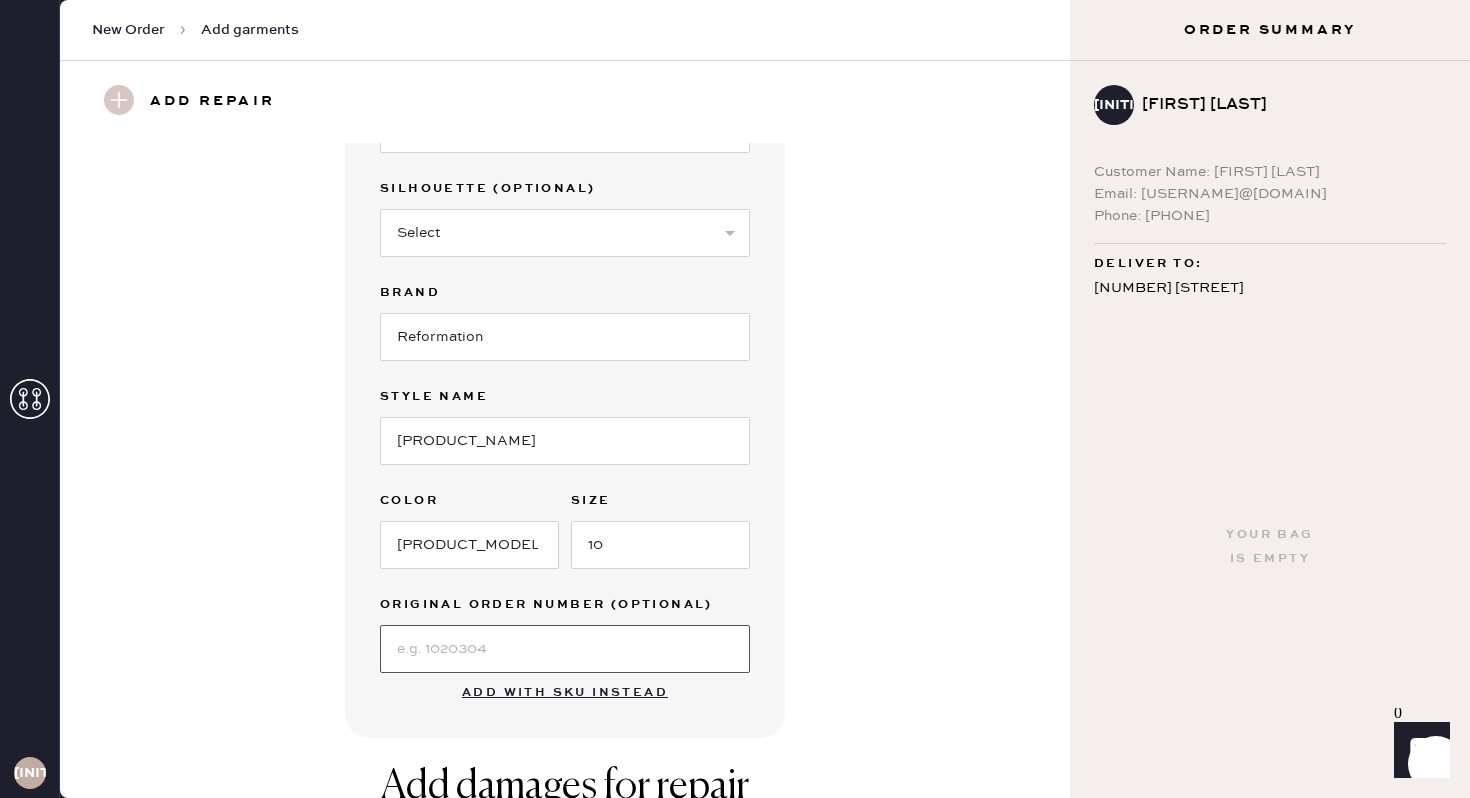 click at bounding box center [565, 649] 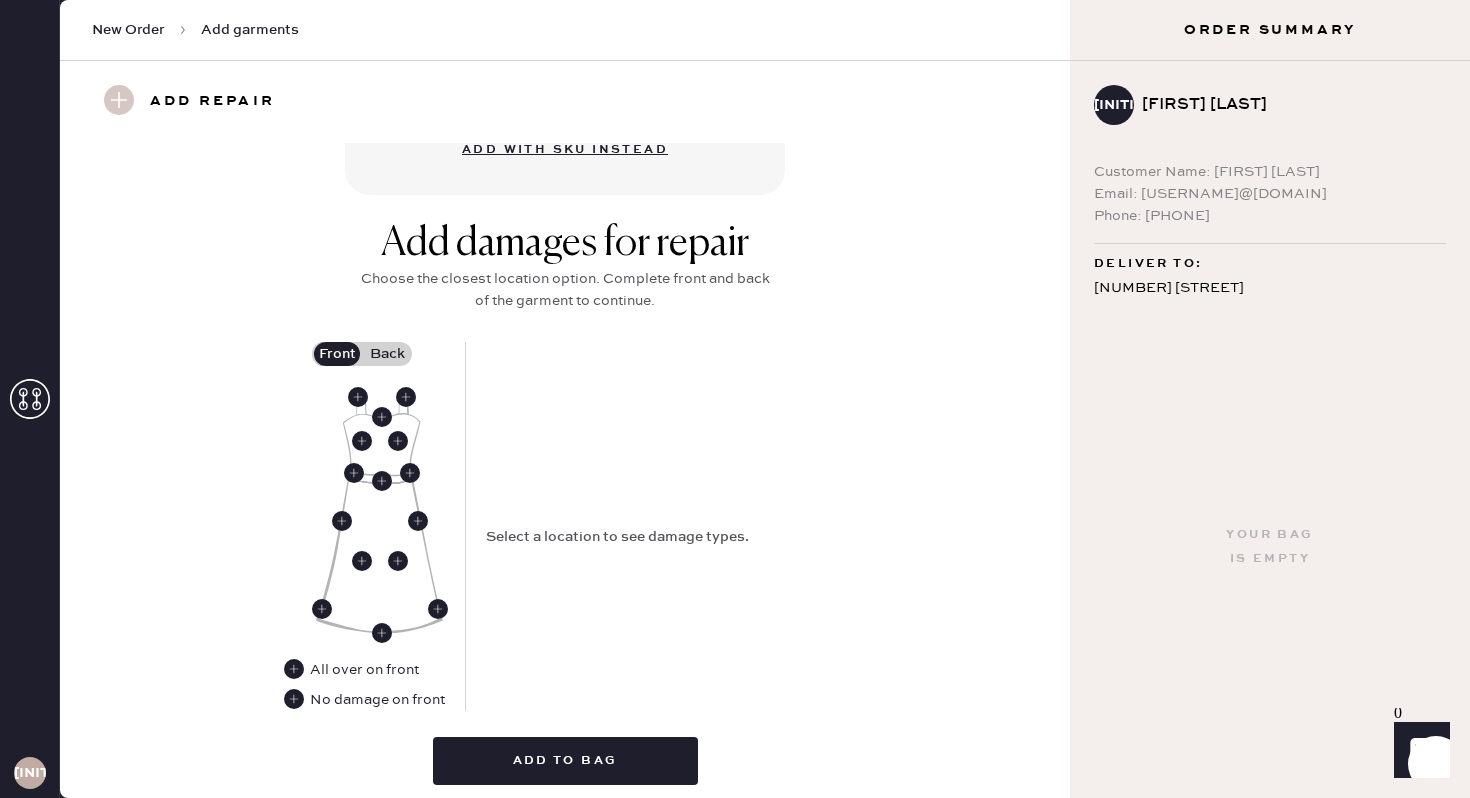 scroll, scrollTop: 760, scrollLeft: 0, axis: vertical 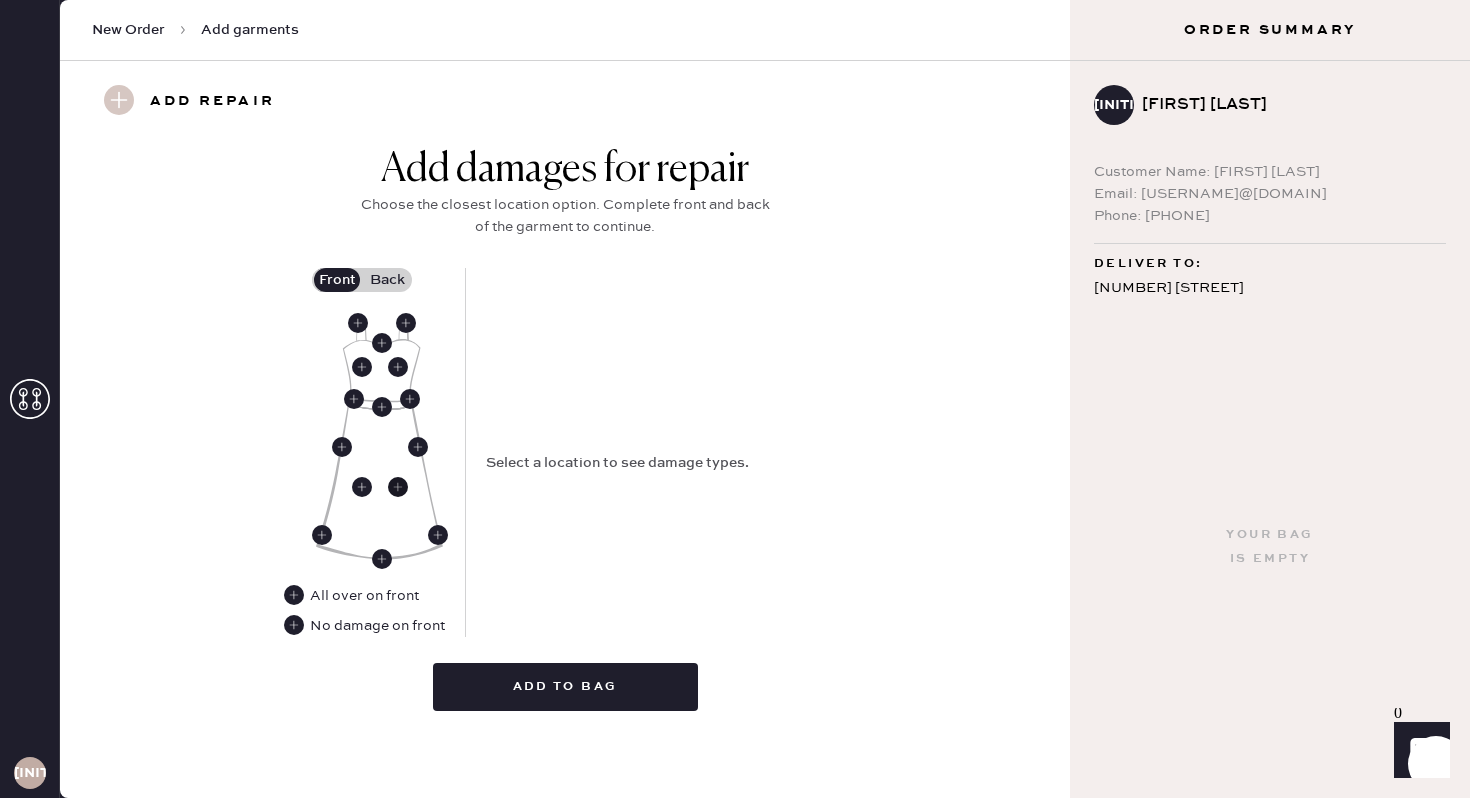 type on "[PRODUCT_ID]" 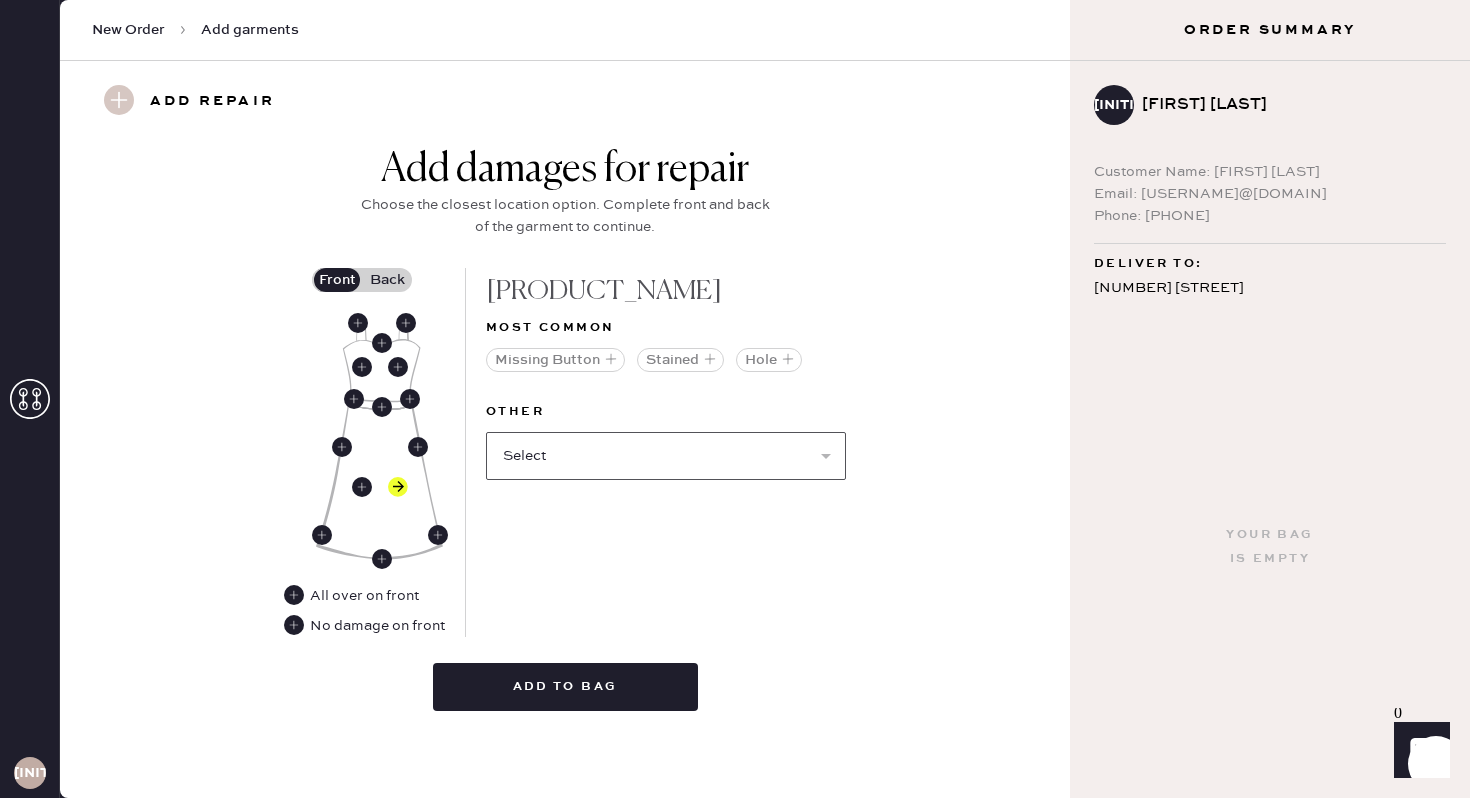 click on "Select Broken / Ripped Hem Broken Beads Broken Belt Loop Broken Button Broken Cup Broken Elastic Broken Hook & Eye Broken Label/tag Broken Snap Broken Strap Broken Zipper Lint/hair Missing Beads Missing Cup Missing Elastic Missing Hook & Eye Missing Snap Missing Strap Missing Zipper Odor Pilled Pull / Snag Seam Rip Stretched Elastic Wrinkled" at bounding box center (666, 456) 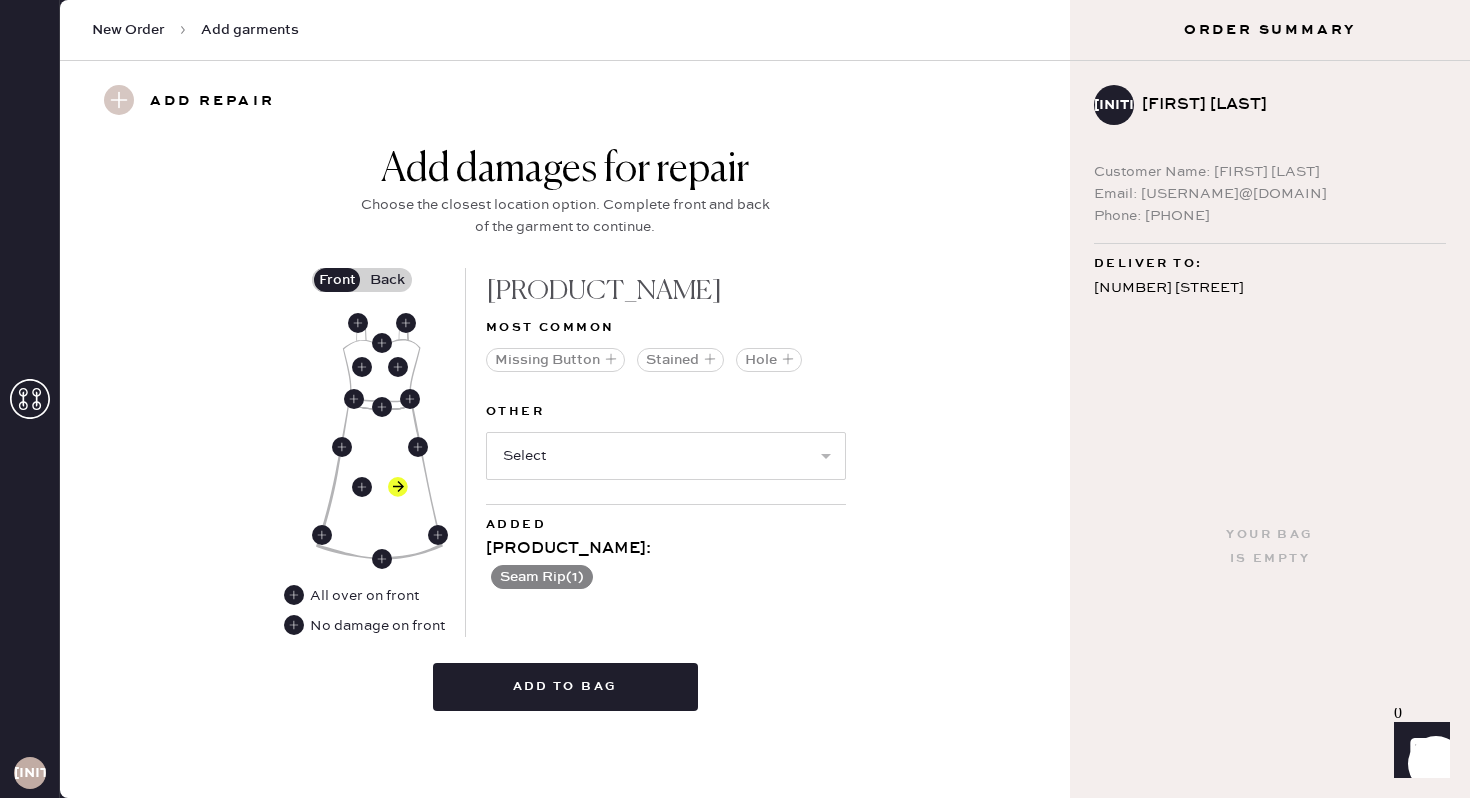 click on "Back" at bounding box center [387, 280] 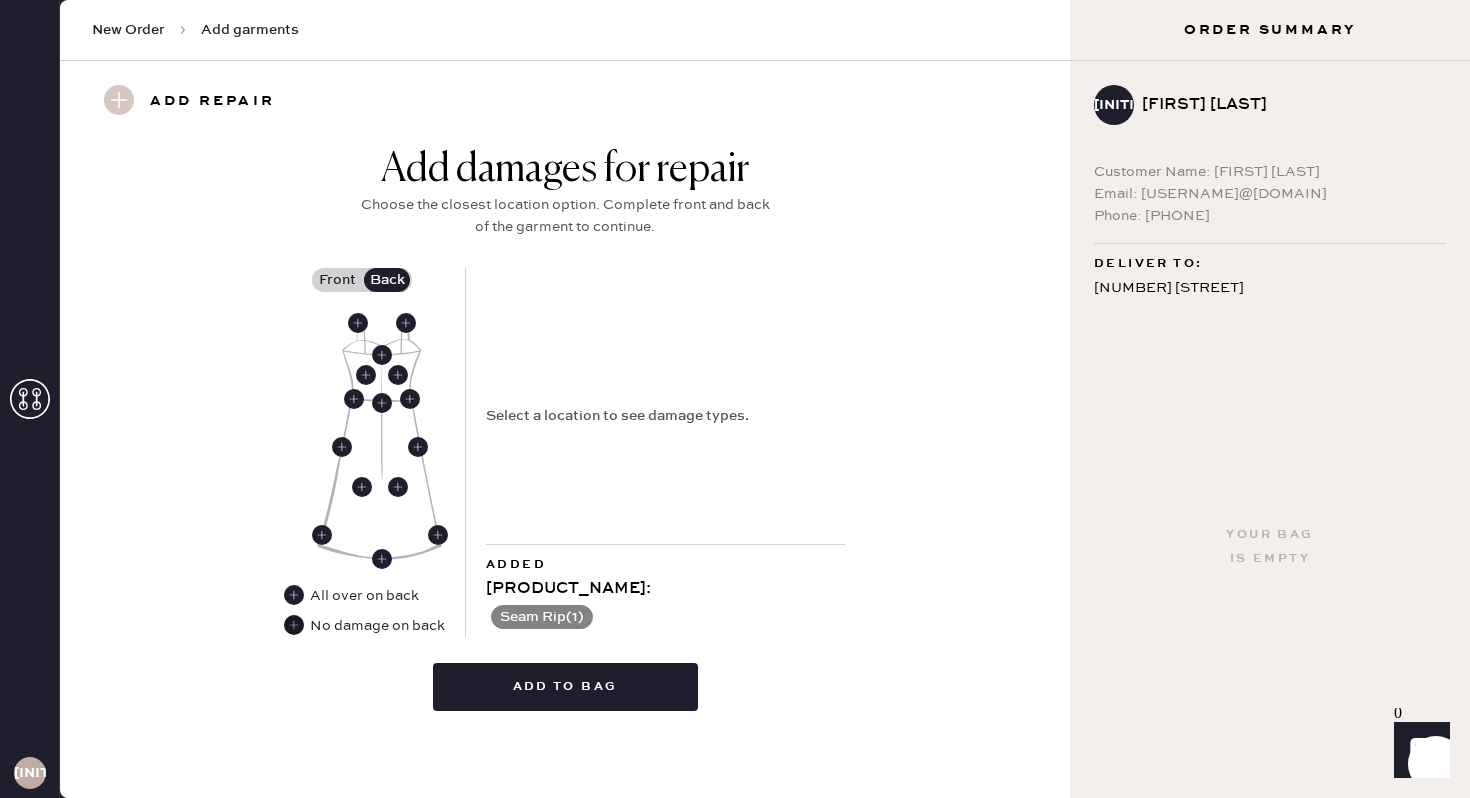 click 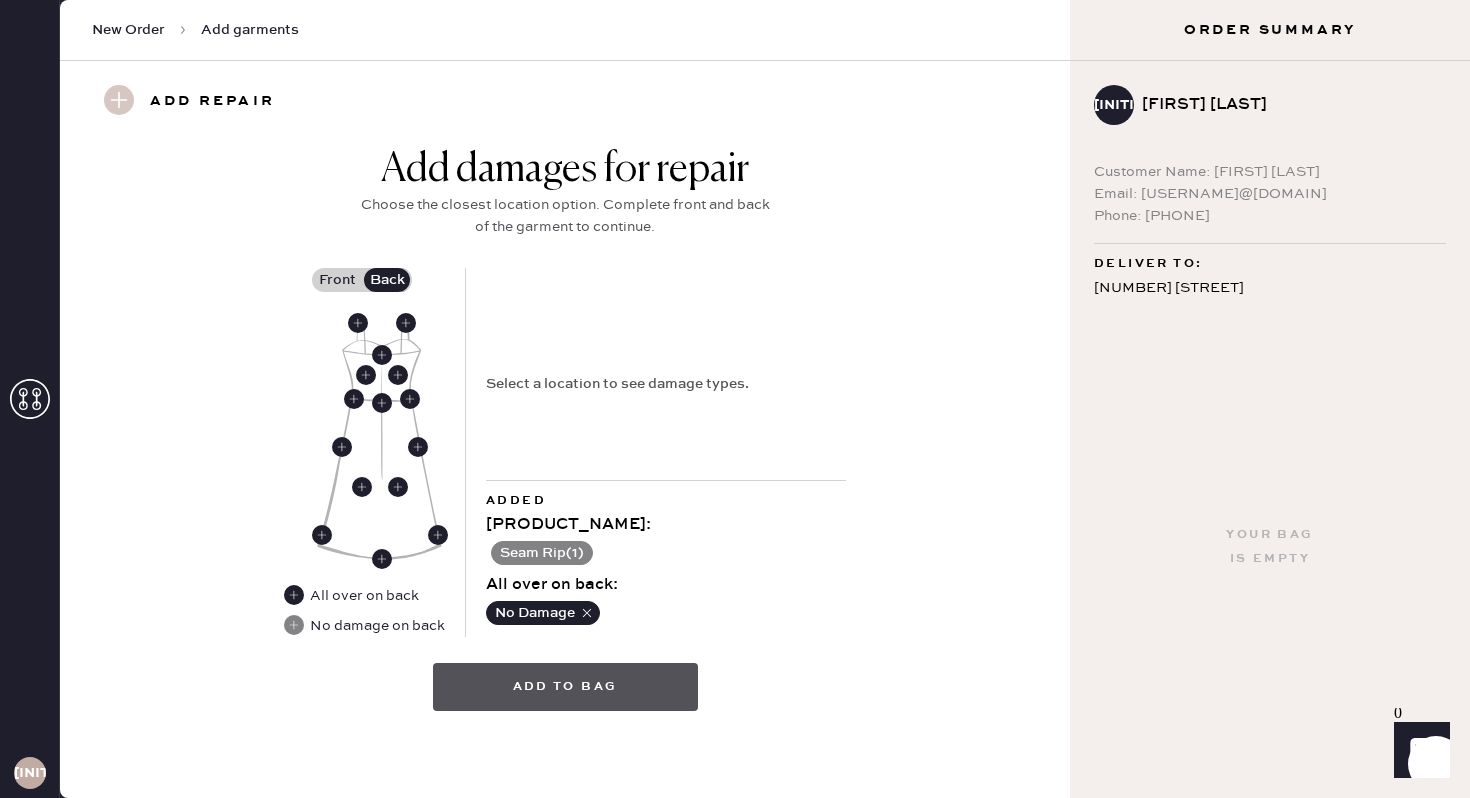 click on "Add to bag" at bounding box center [565, 687] 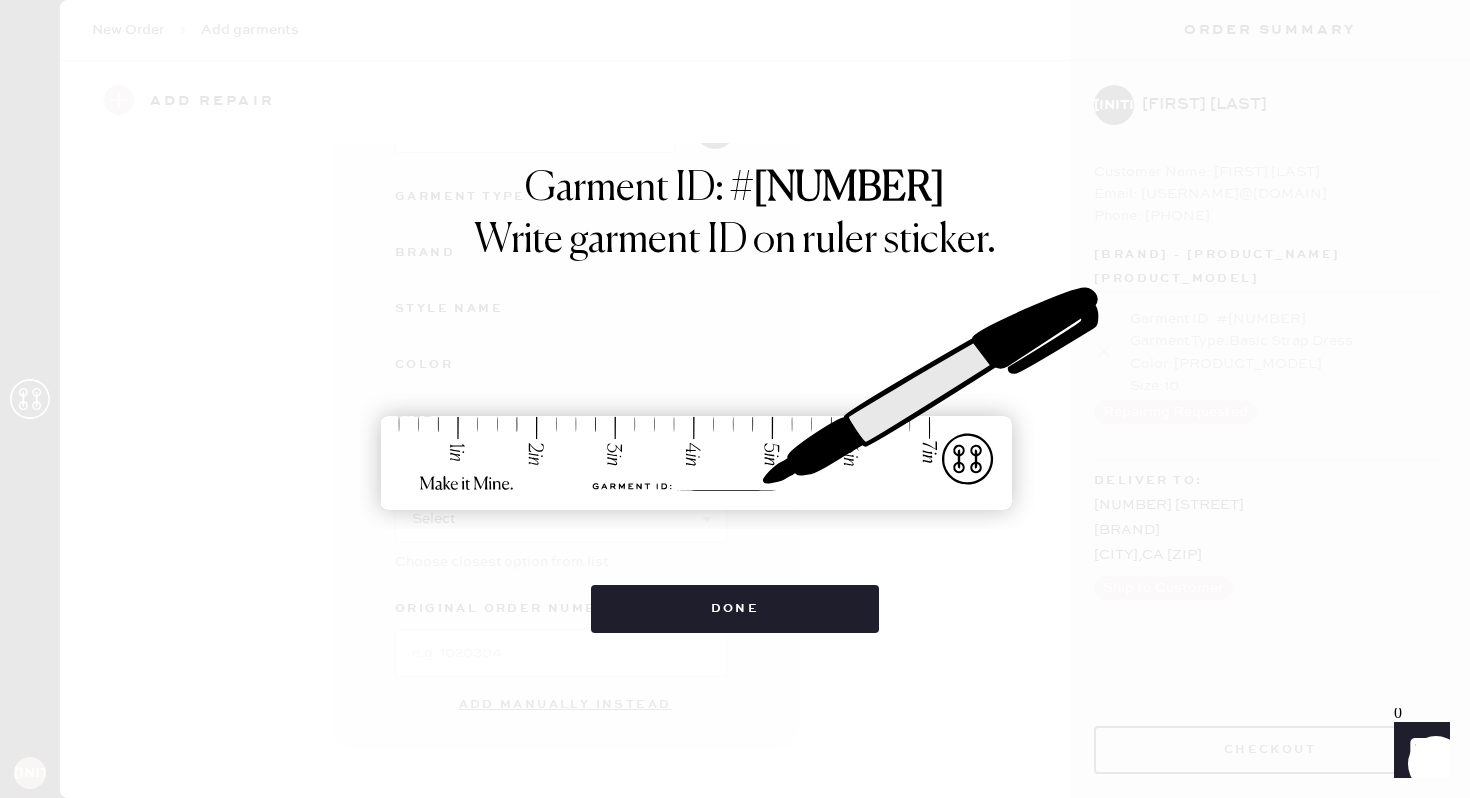 scroll, scrollTop: 186, scrollLeft: 0, axis: vertical 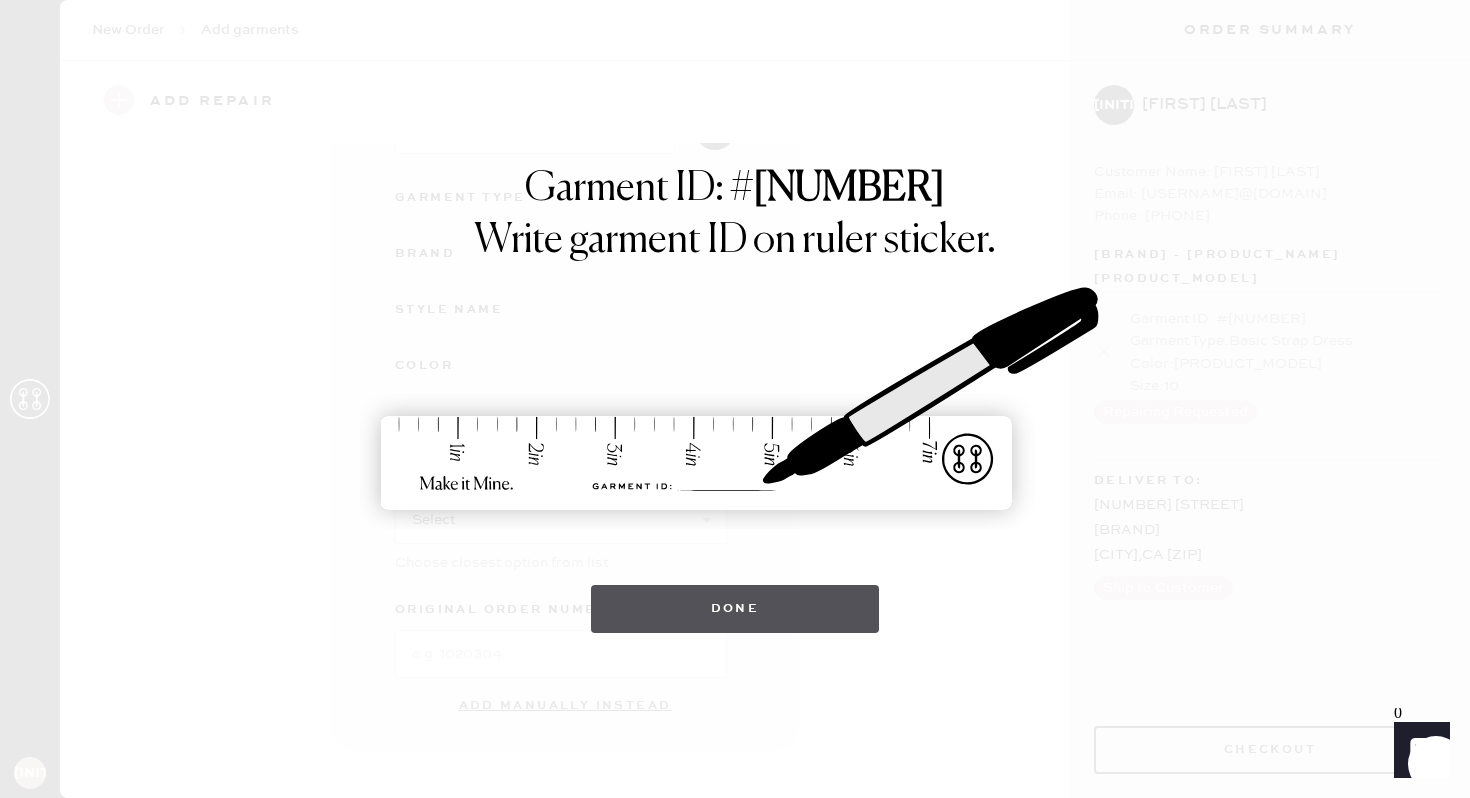 click on "Done" at bounding box center [735, 609] 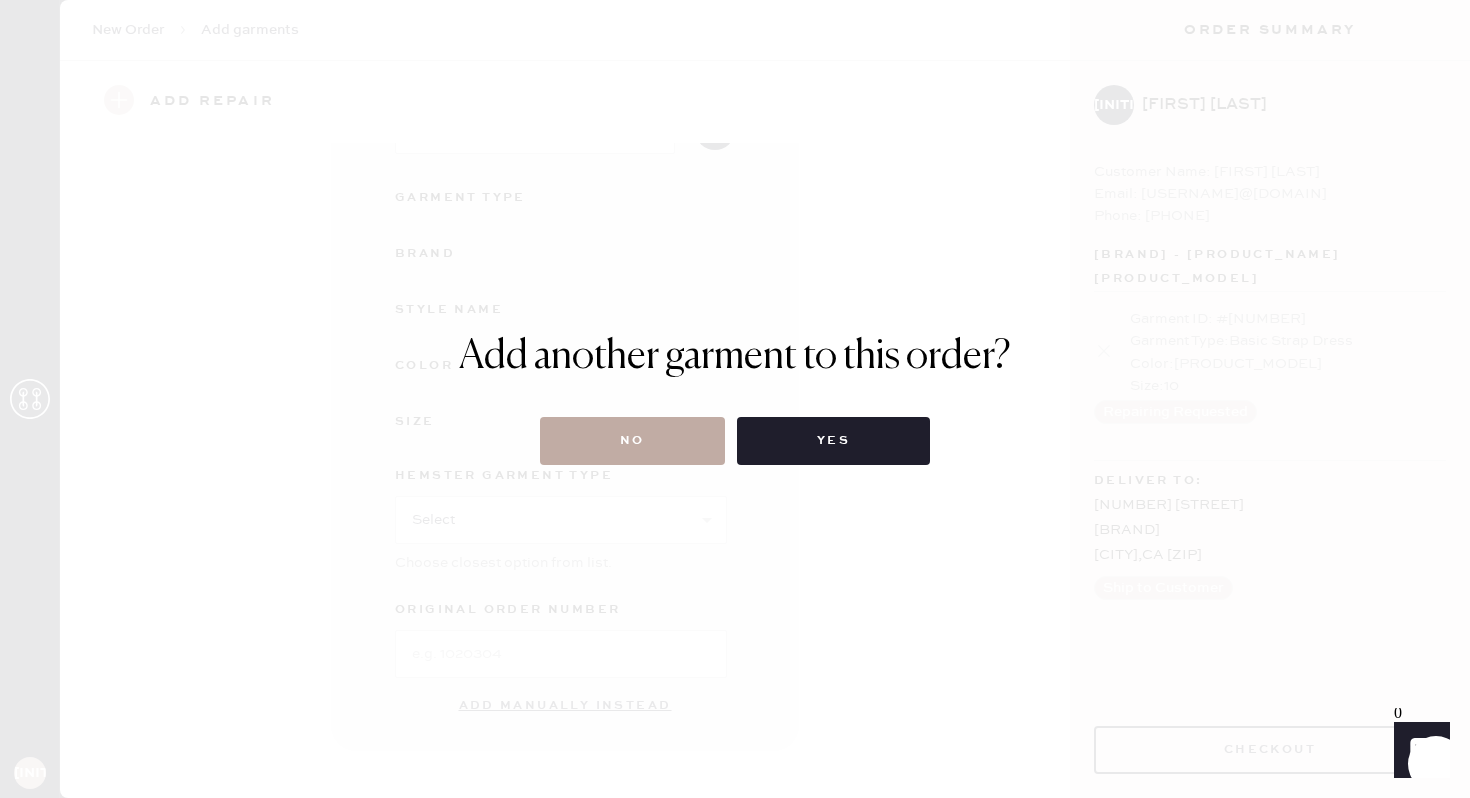 click on "No" at bounding box center (632, 441) 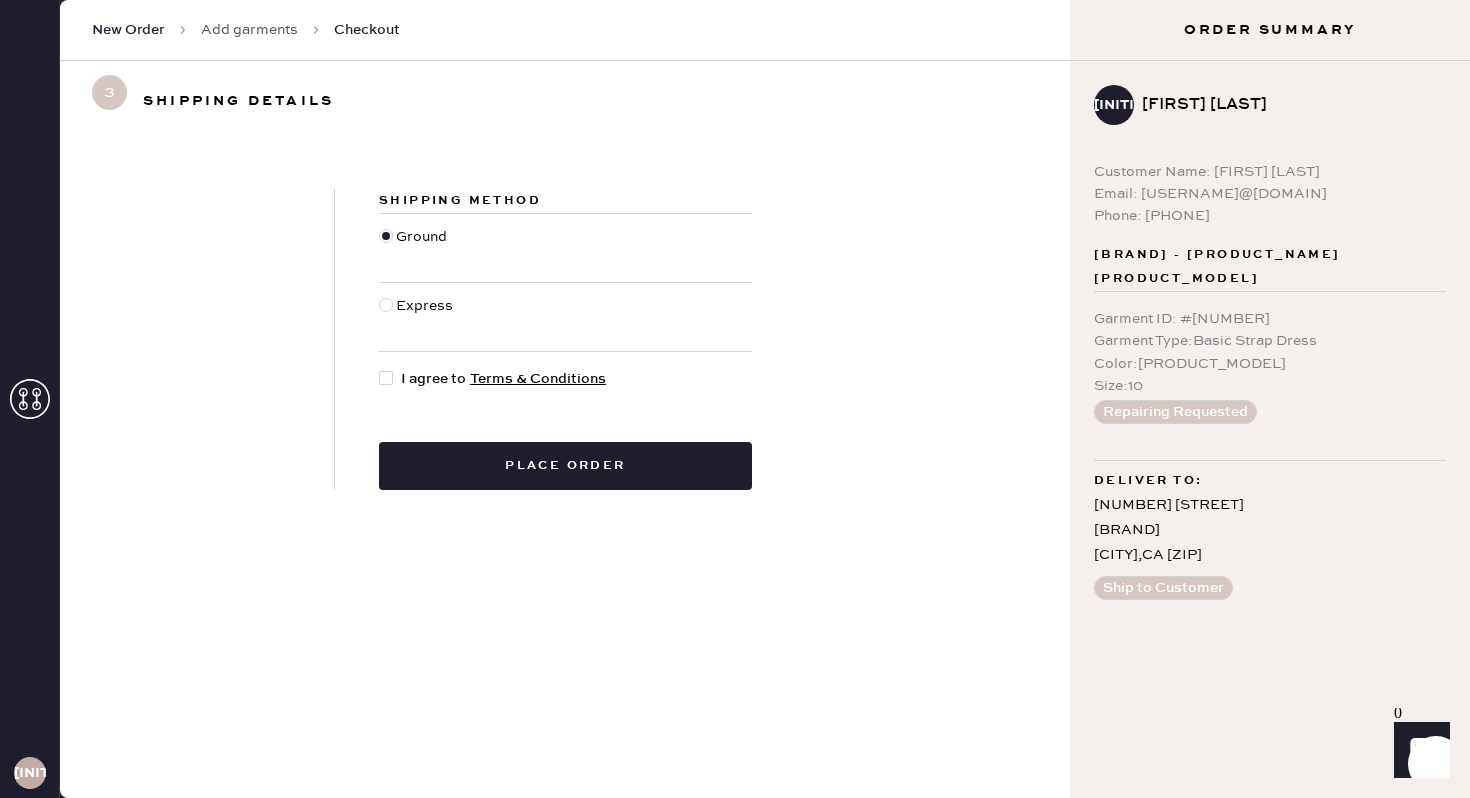 click at bounding box center (386, 305) 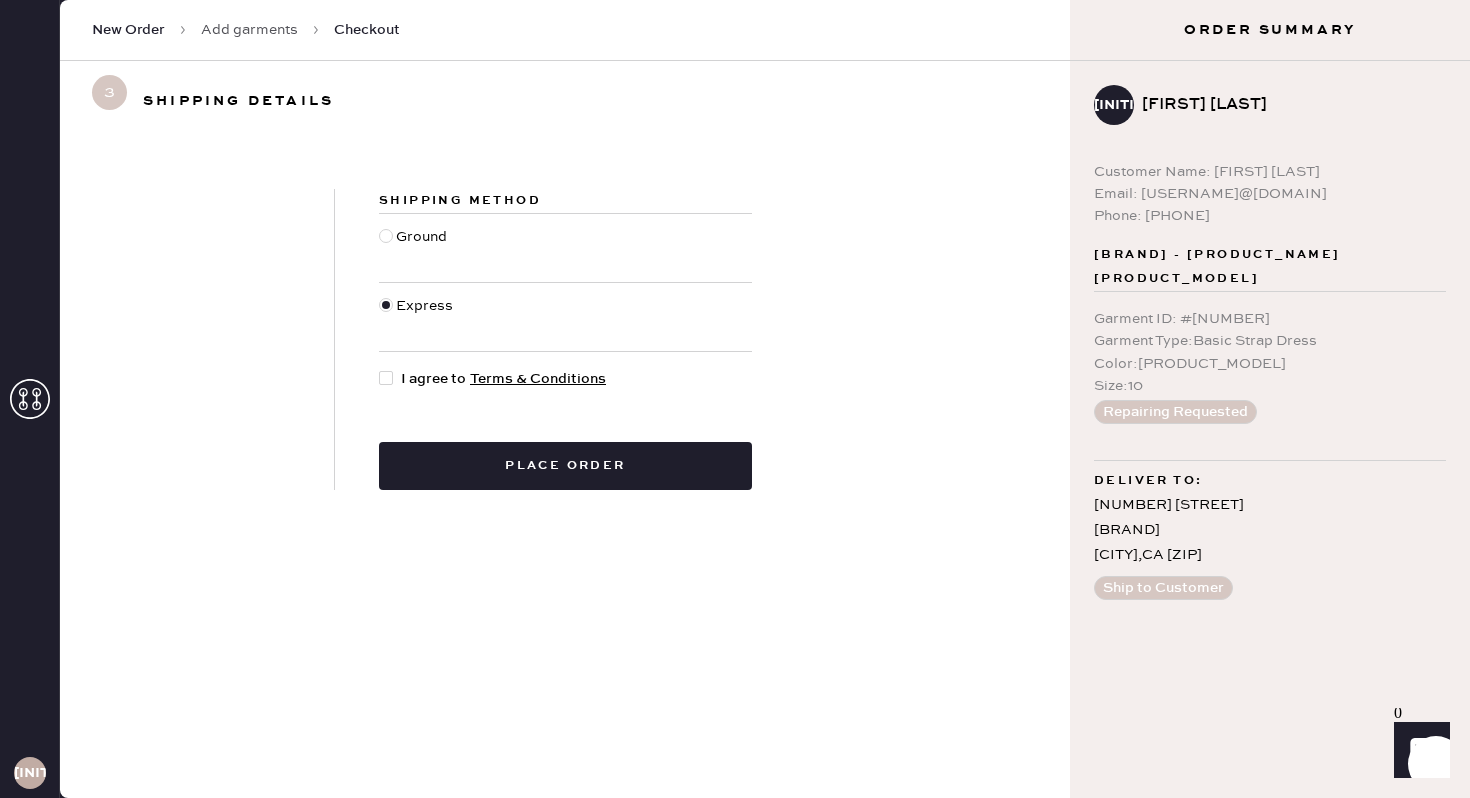 click at bounding box center (386, 378) 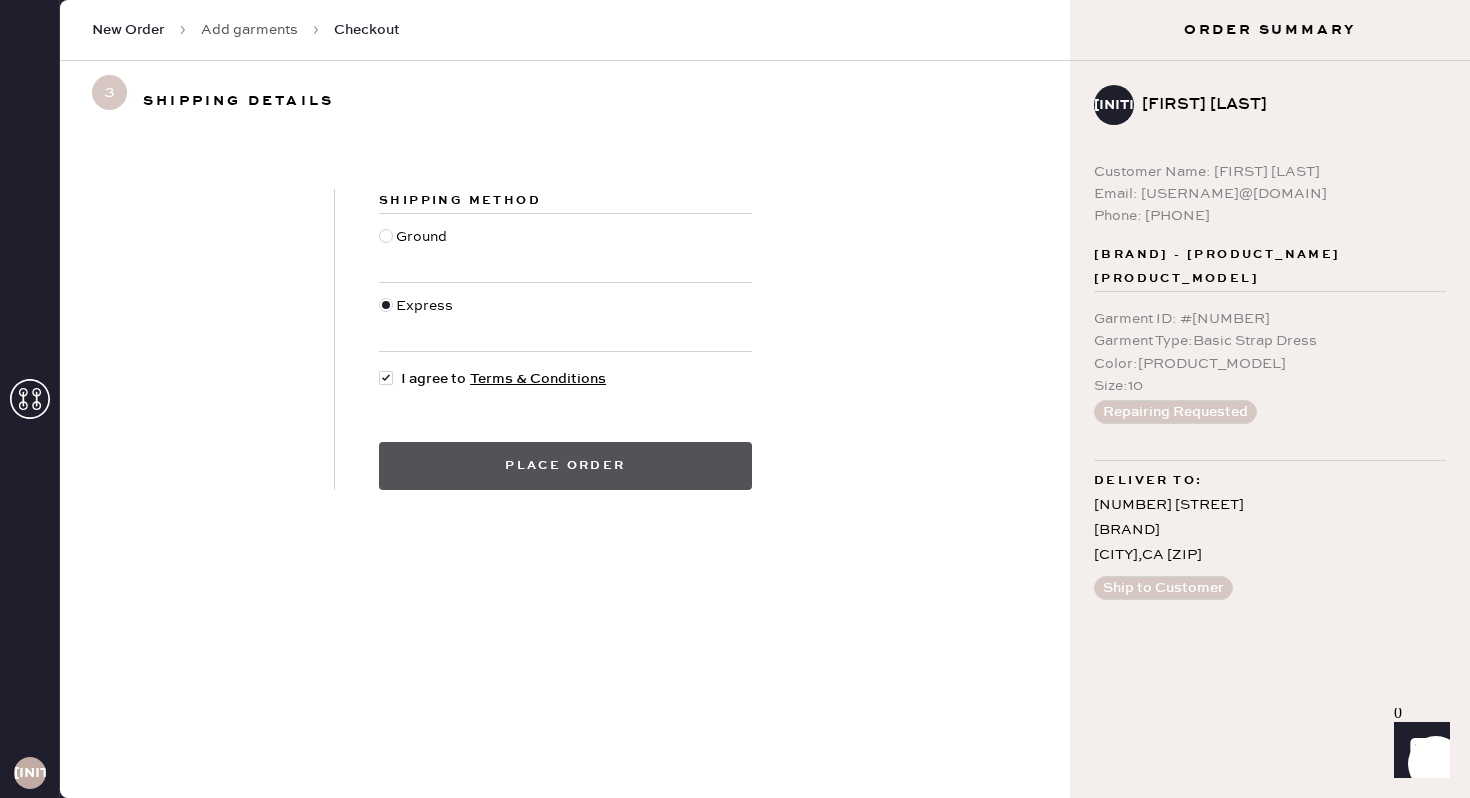 click on "Place order" at bounding box center [565, 466] 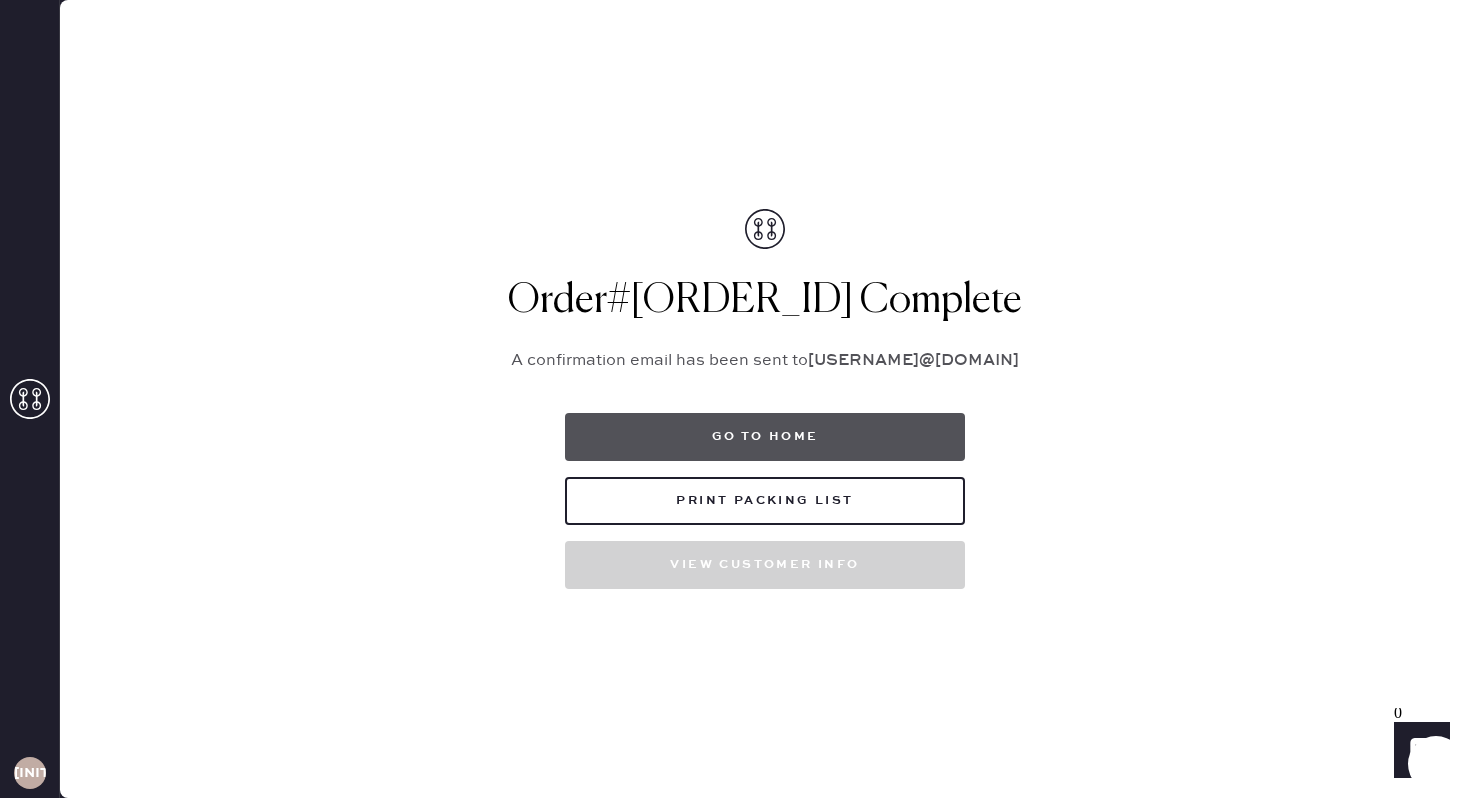 click on "Go to home" at bounding box center (765, 437) 